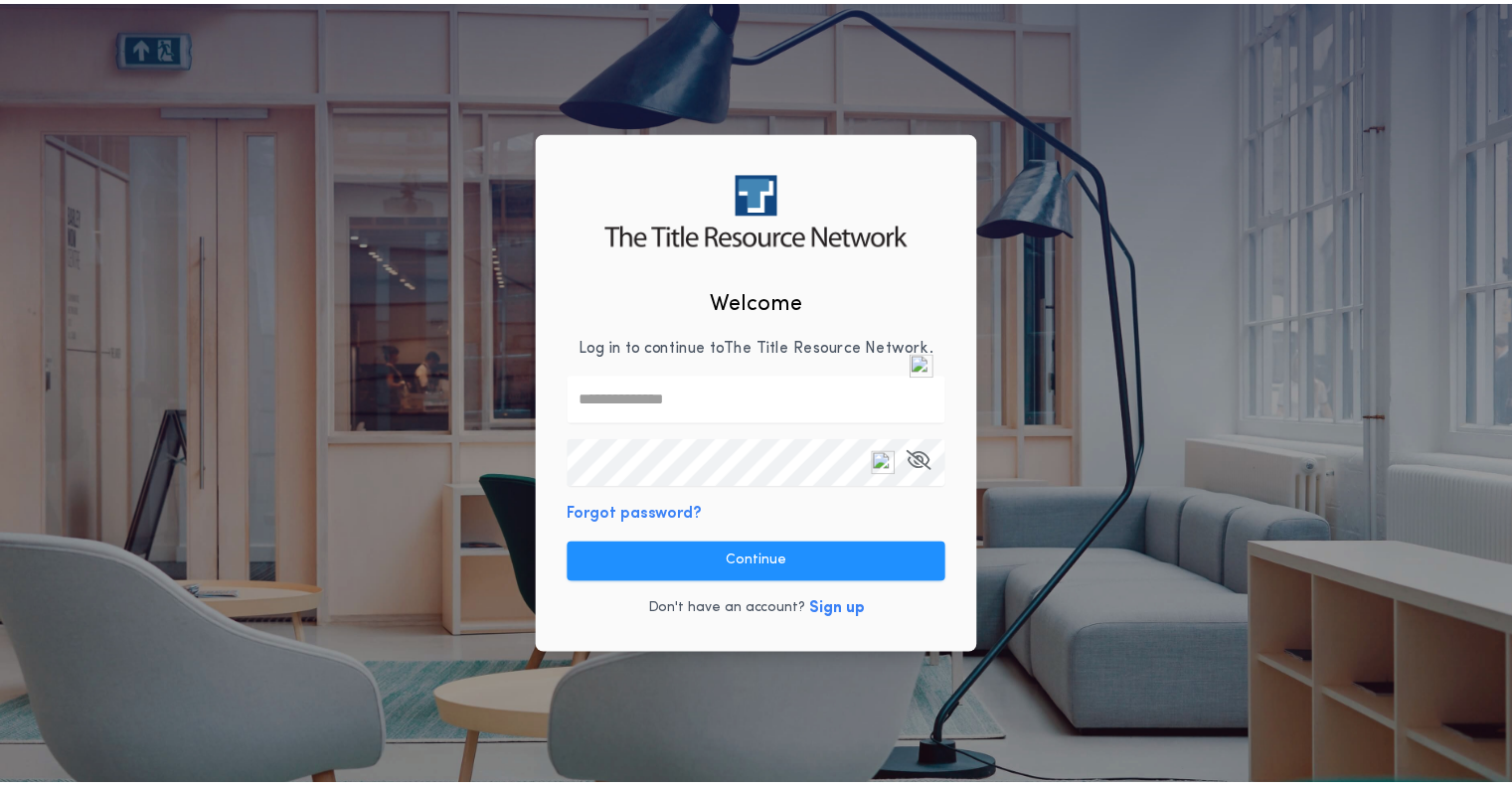 scroll, scrollTop: 0, scrollLeft: 0, axis: both 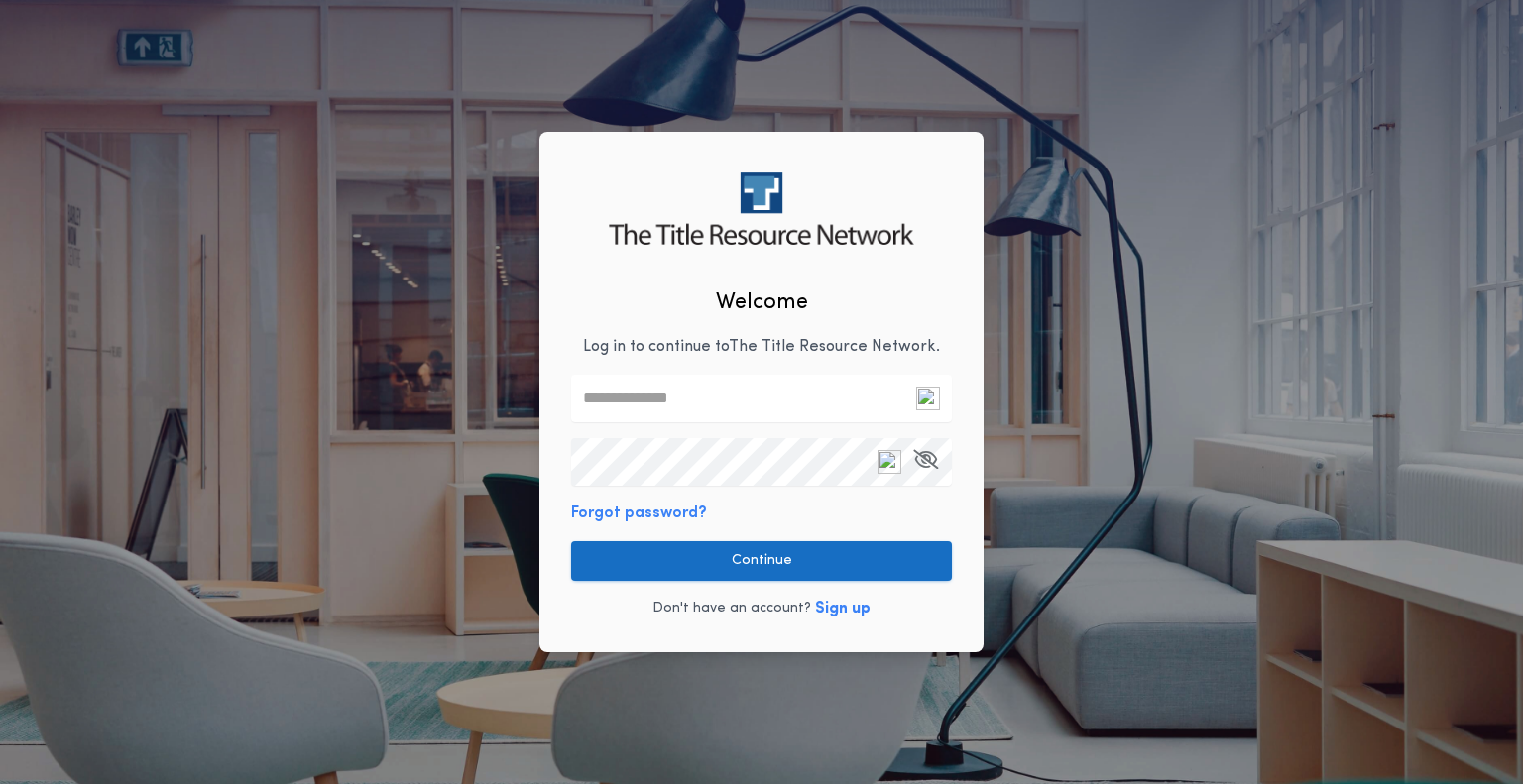 type on "**********" 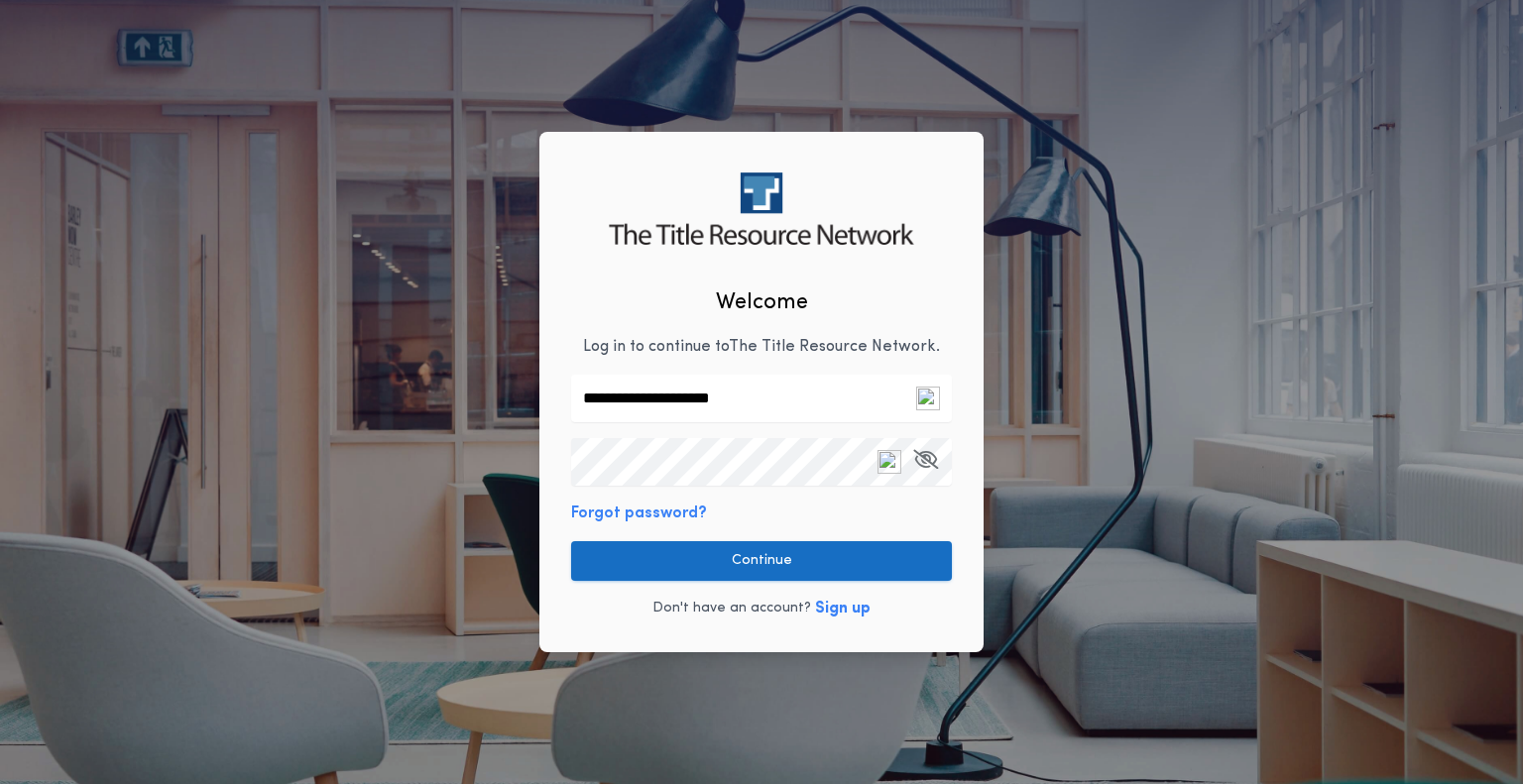click on "Continue" at bounding box center [762, 561] 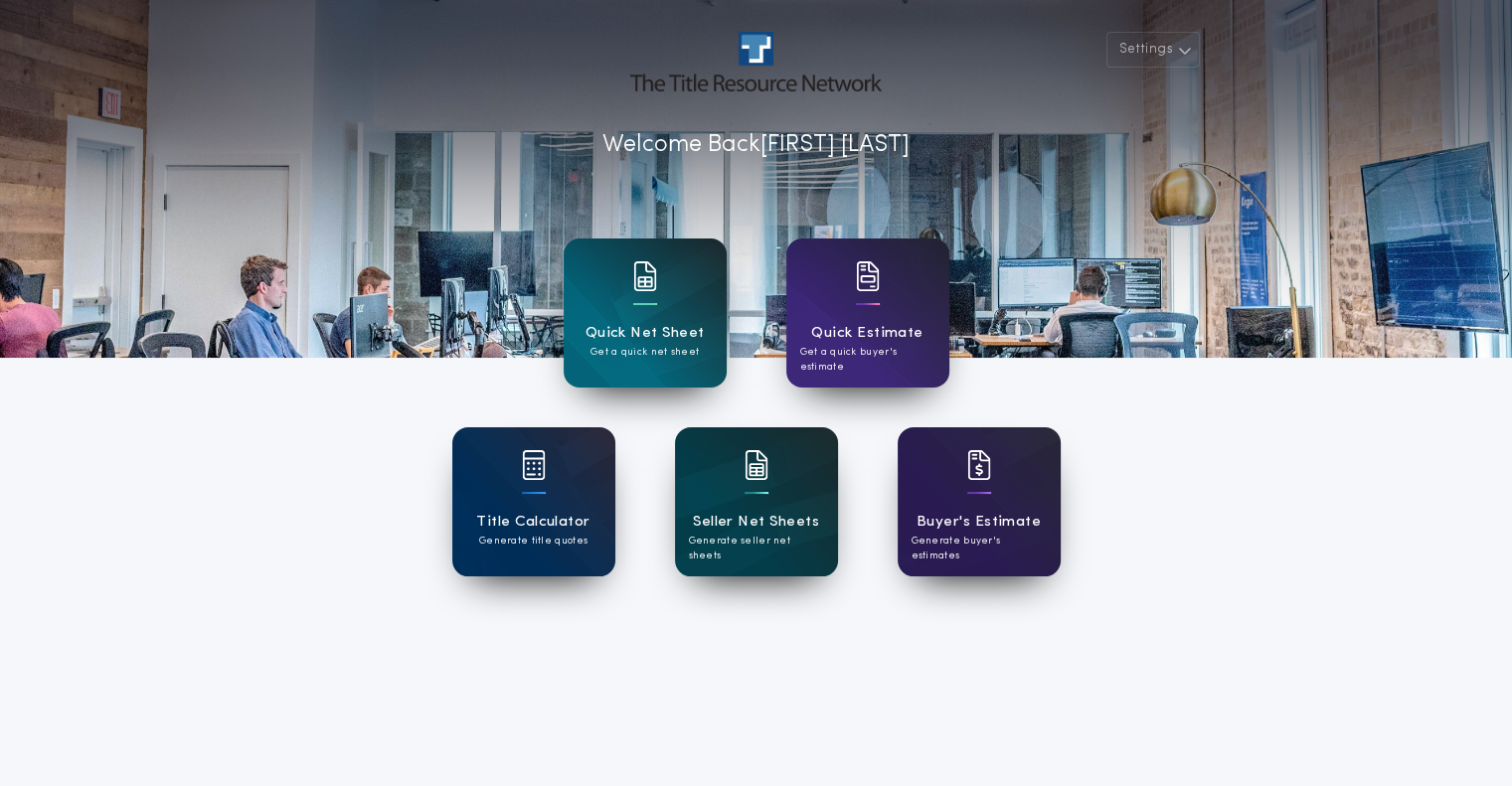 click on "Seller Net Sheets" at bounding box center (756, 522) 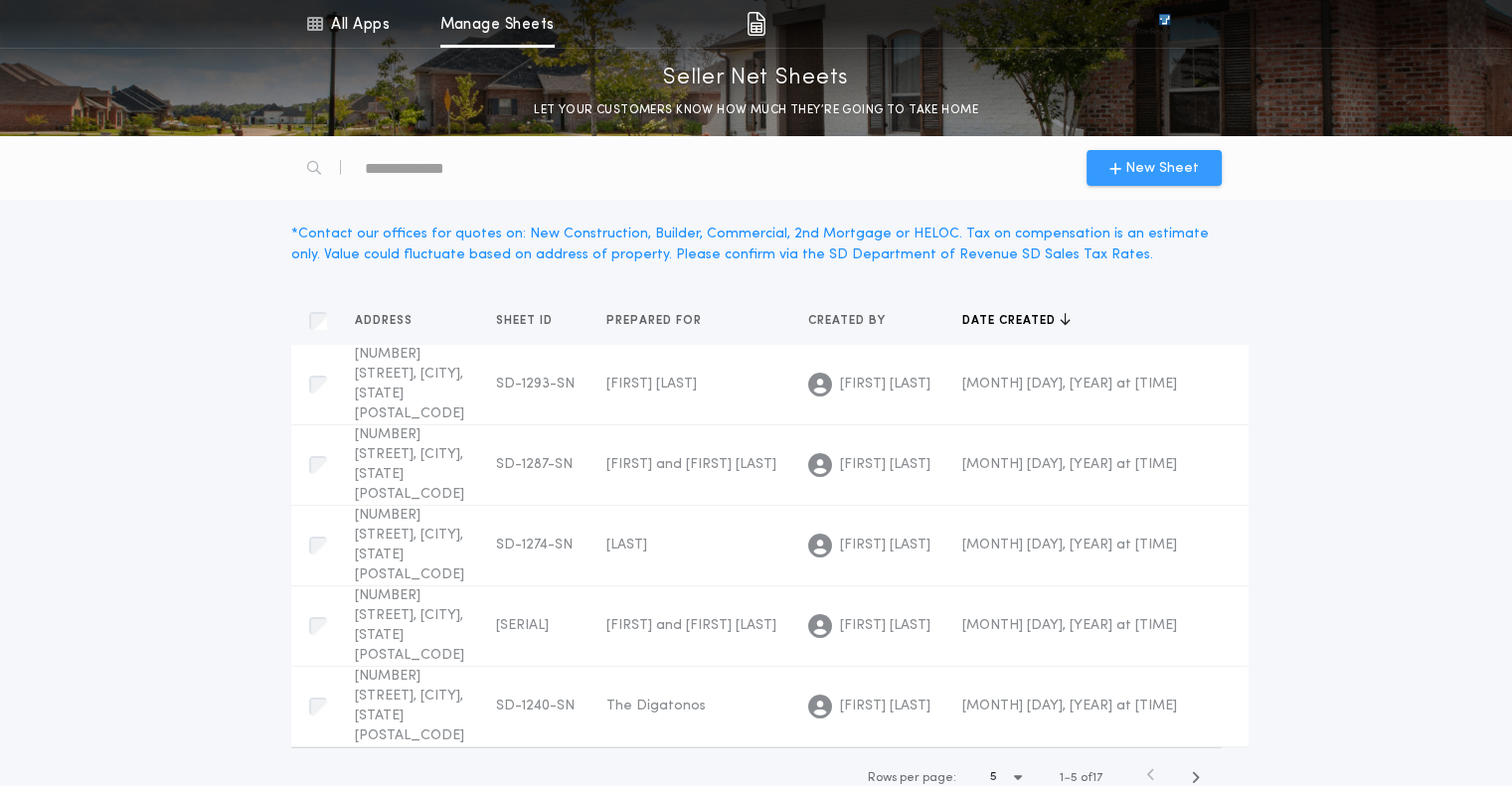 click on "New Sheet" at bounding box center (1162, 168) 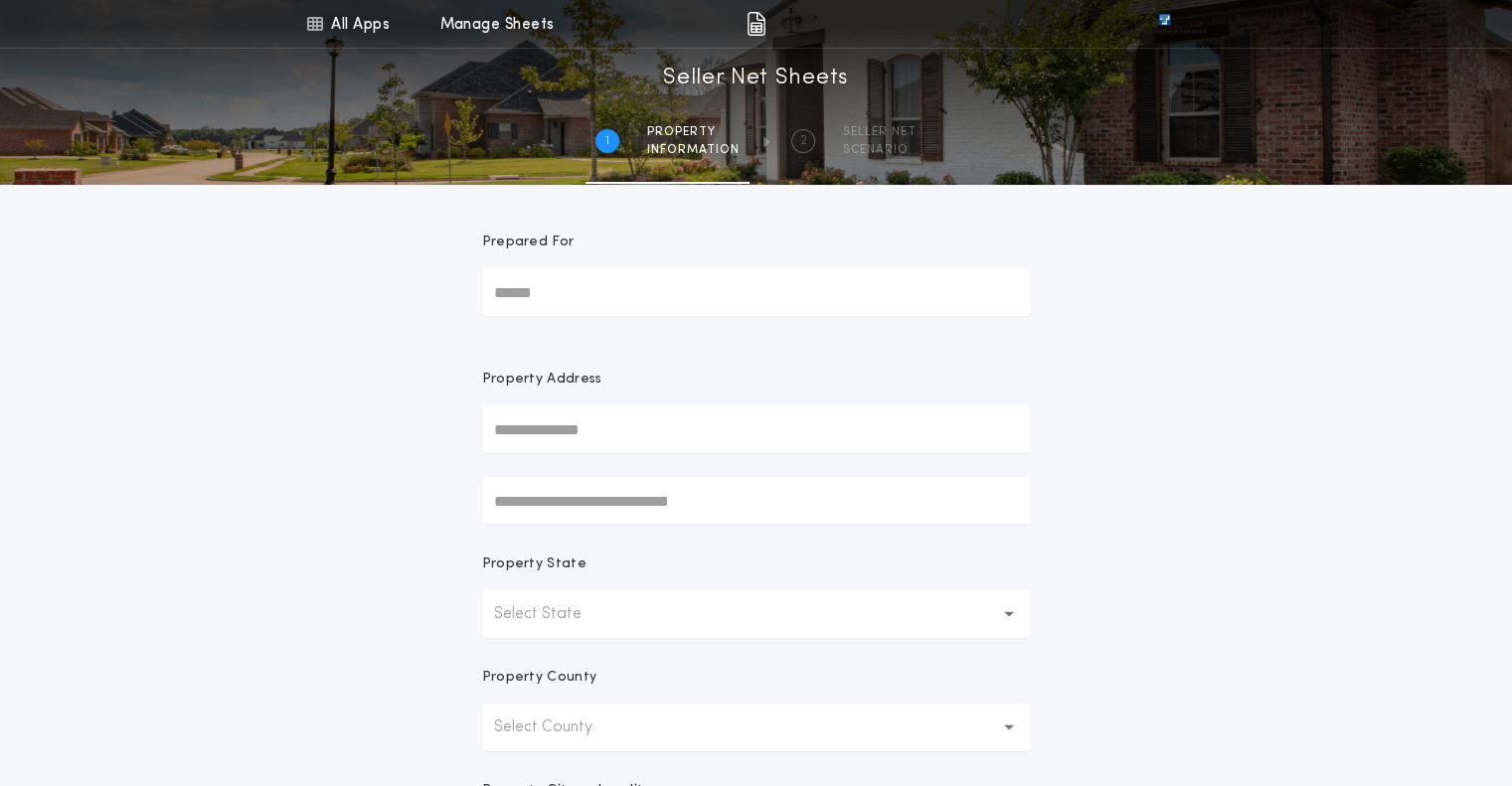 click on "Prepared For" at bounding box center [756, 292] 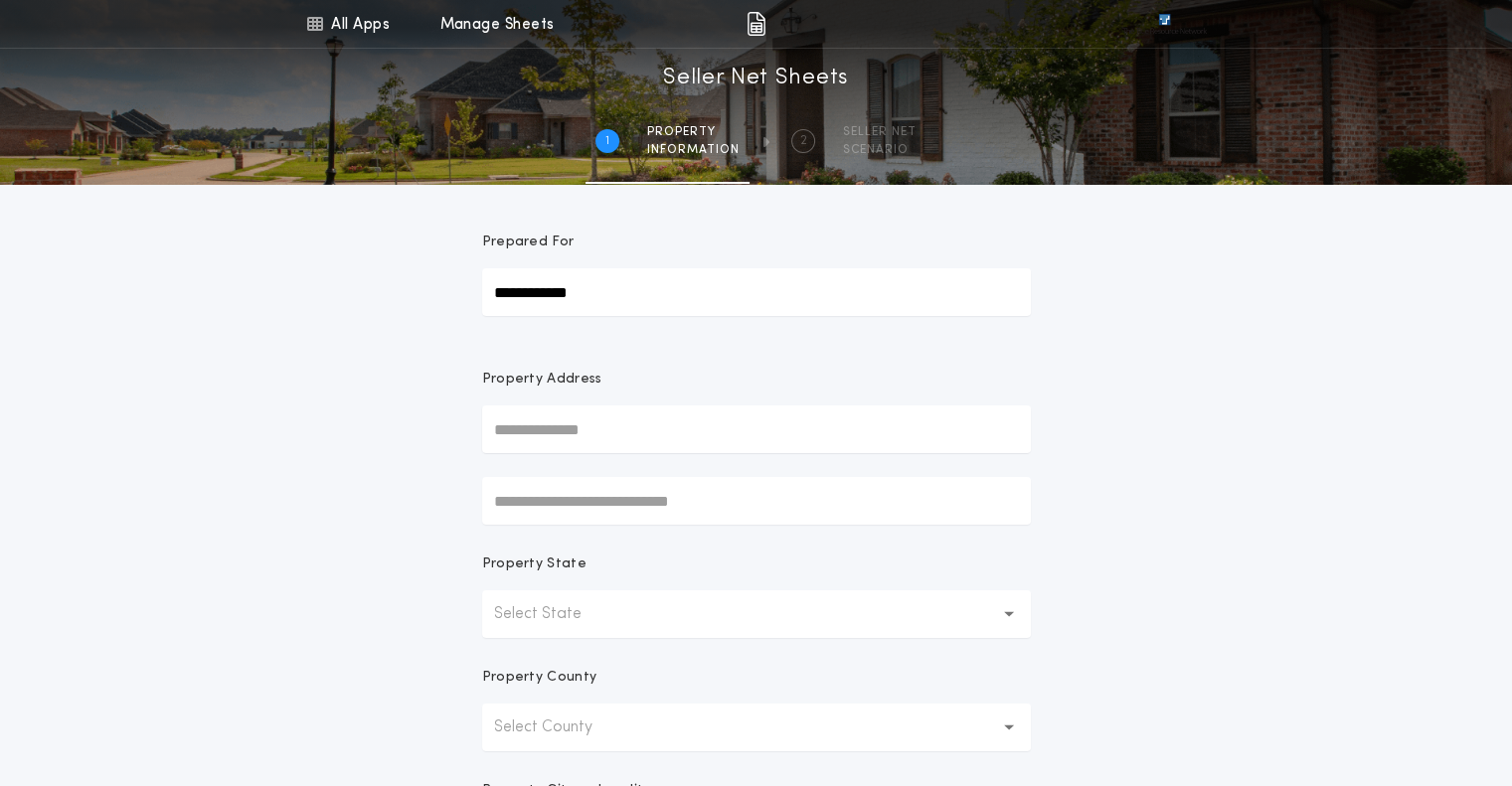 click on "**********" at bounding box center [756, 292] 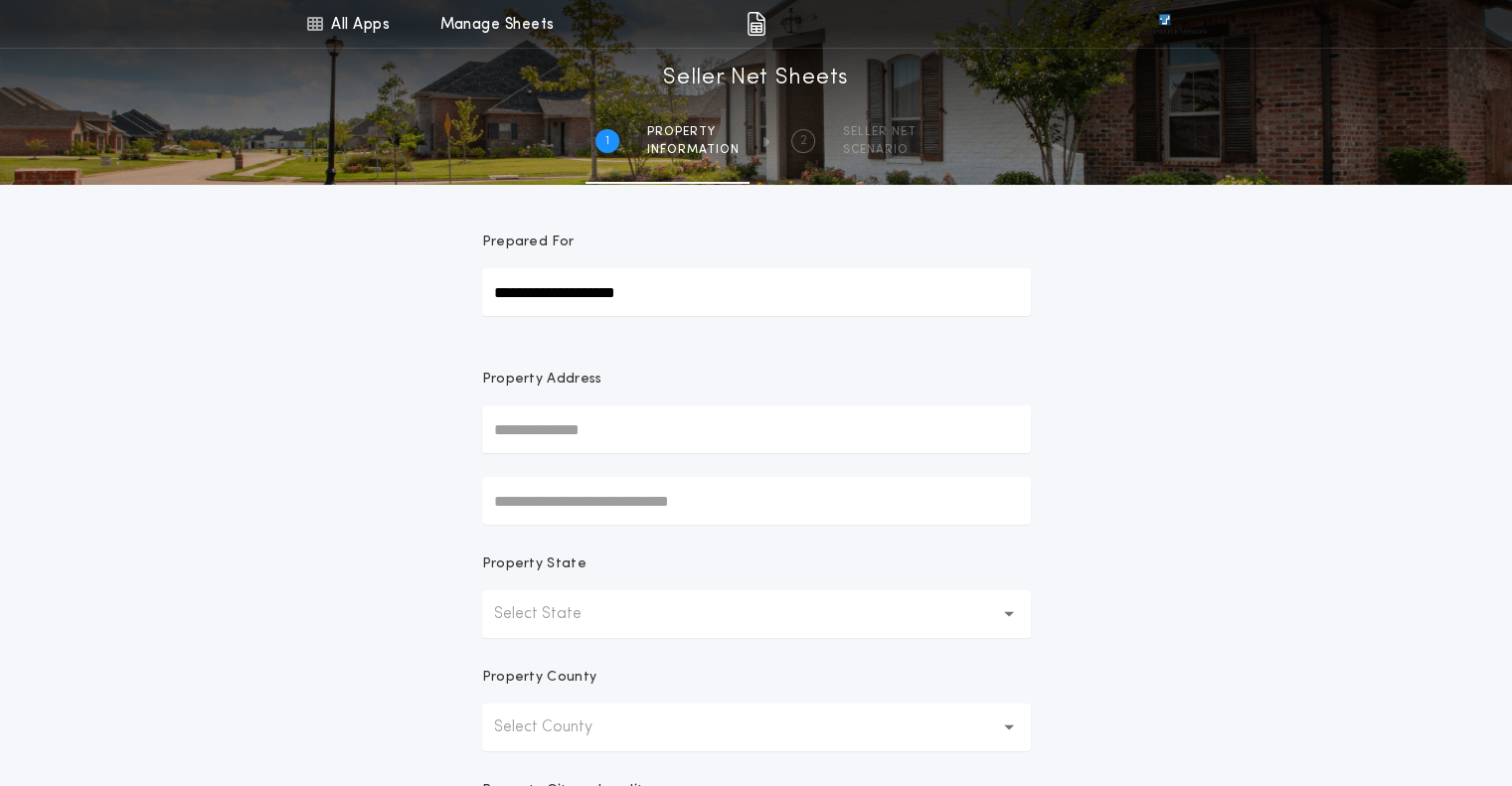 type on "**********" 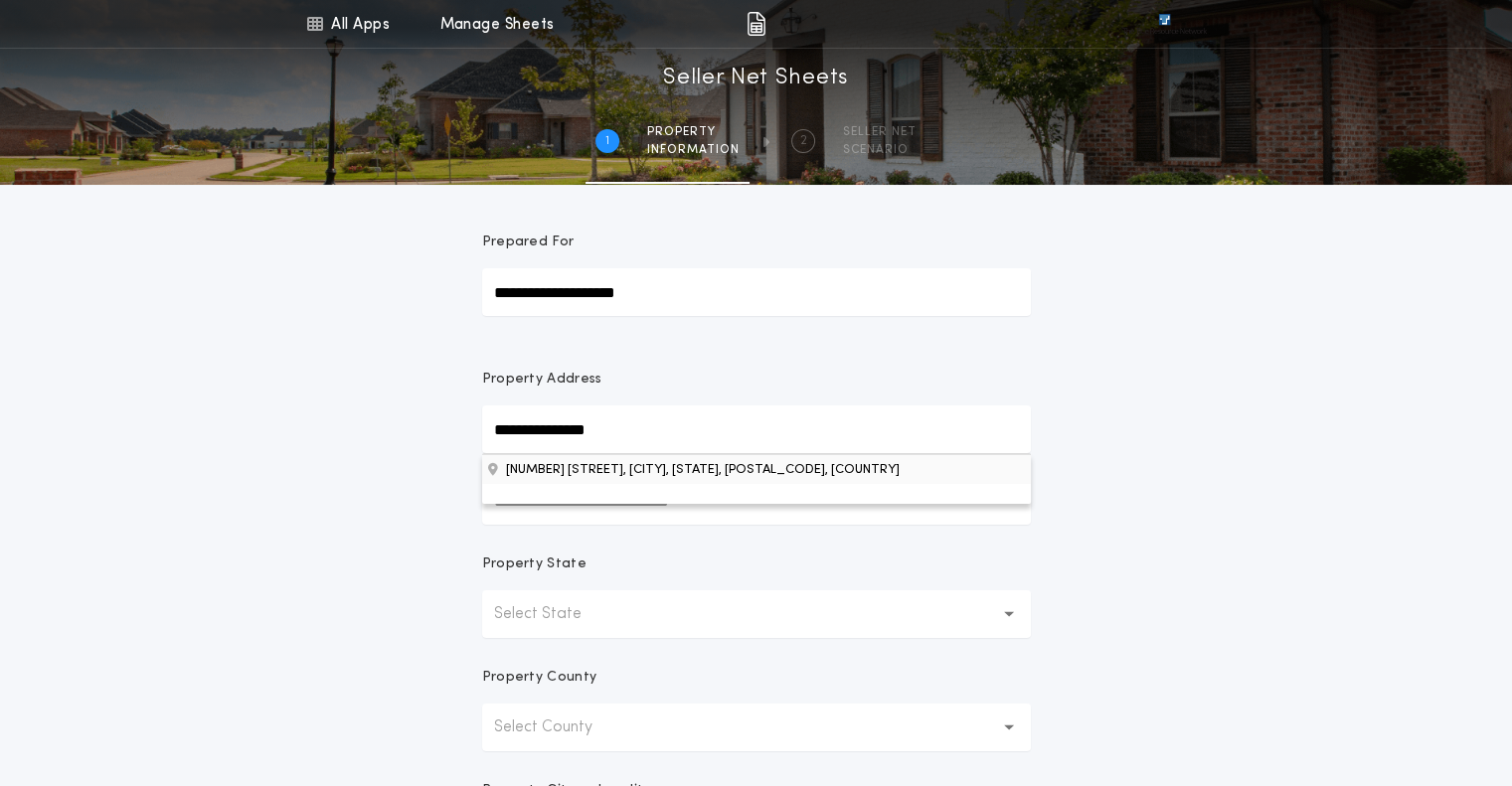 click on "[NUMBER] [STREET], [CITY], [STATE], [POSTAL_CODE], [COUNTRY]" at bounding box center (756, 469) 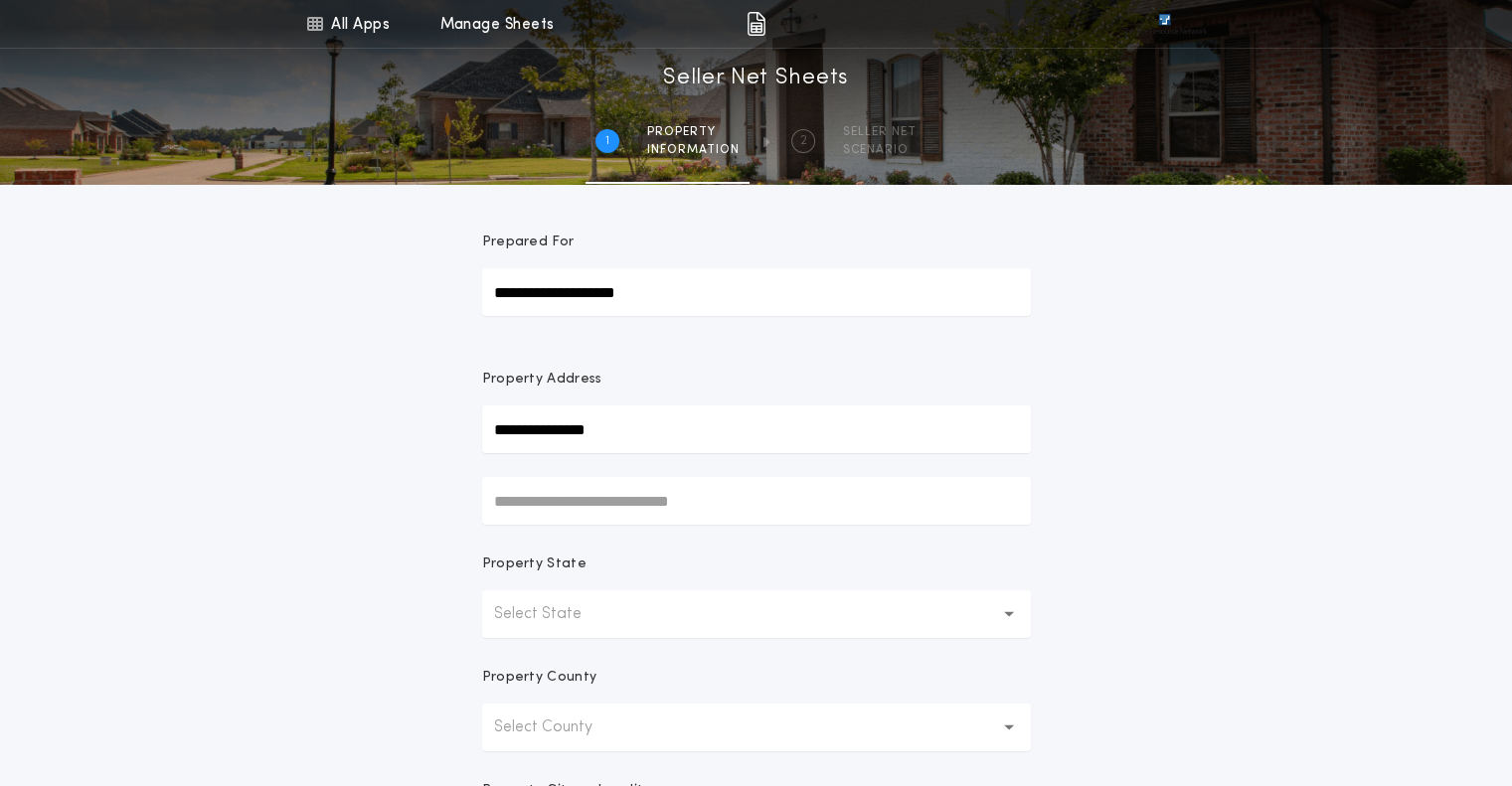type on "**********" 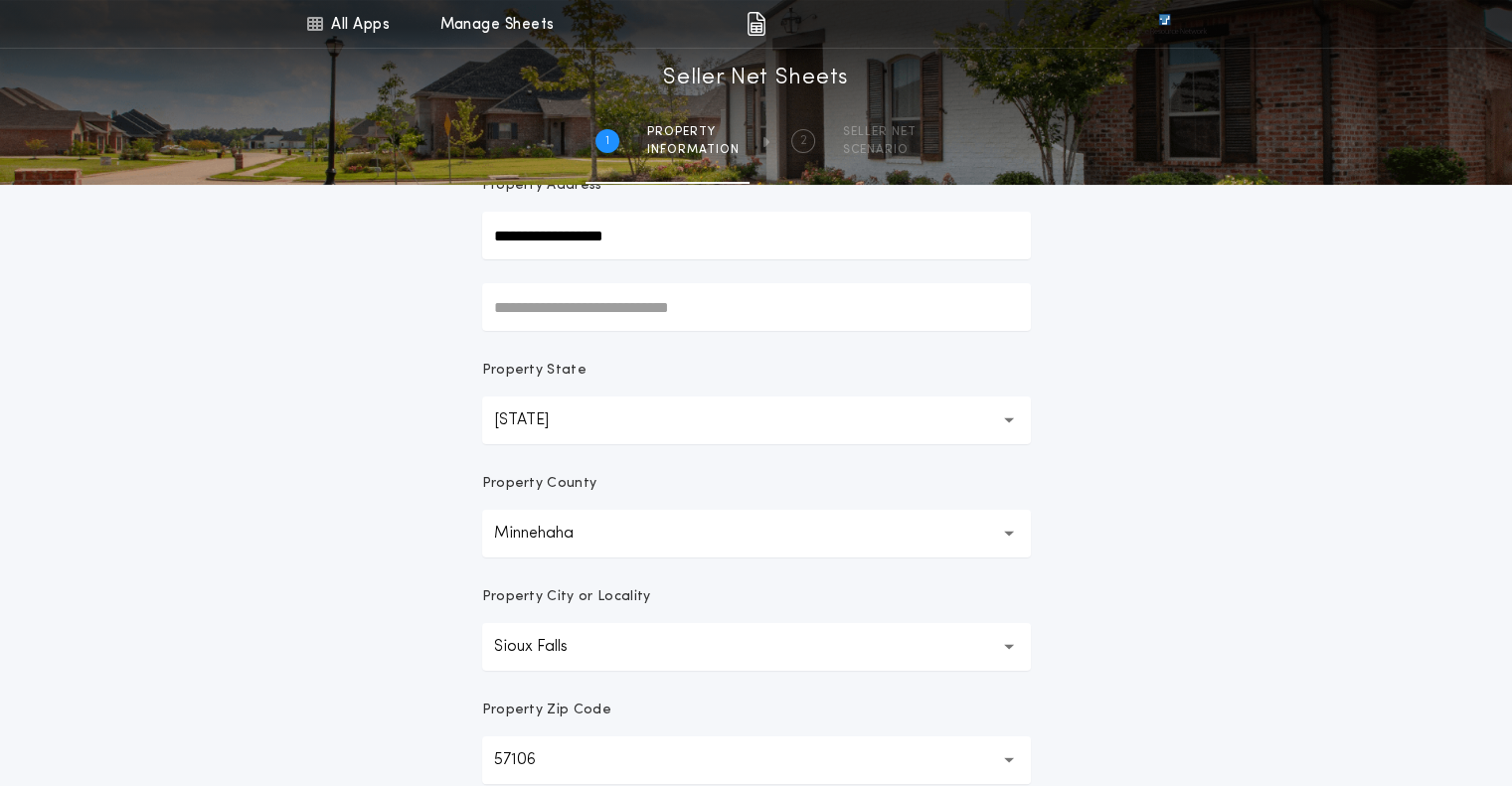 scroll, scrollTop: 201, scrollLeft: 0, axis: vertical 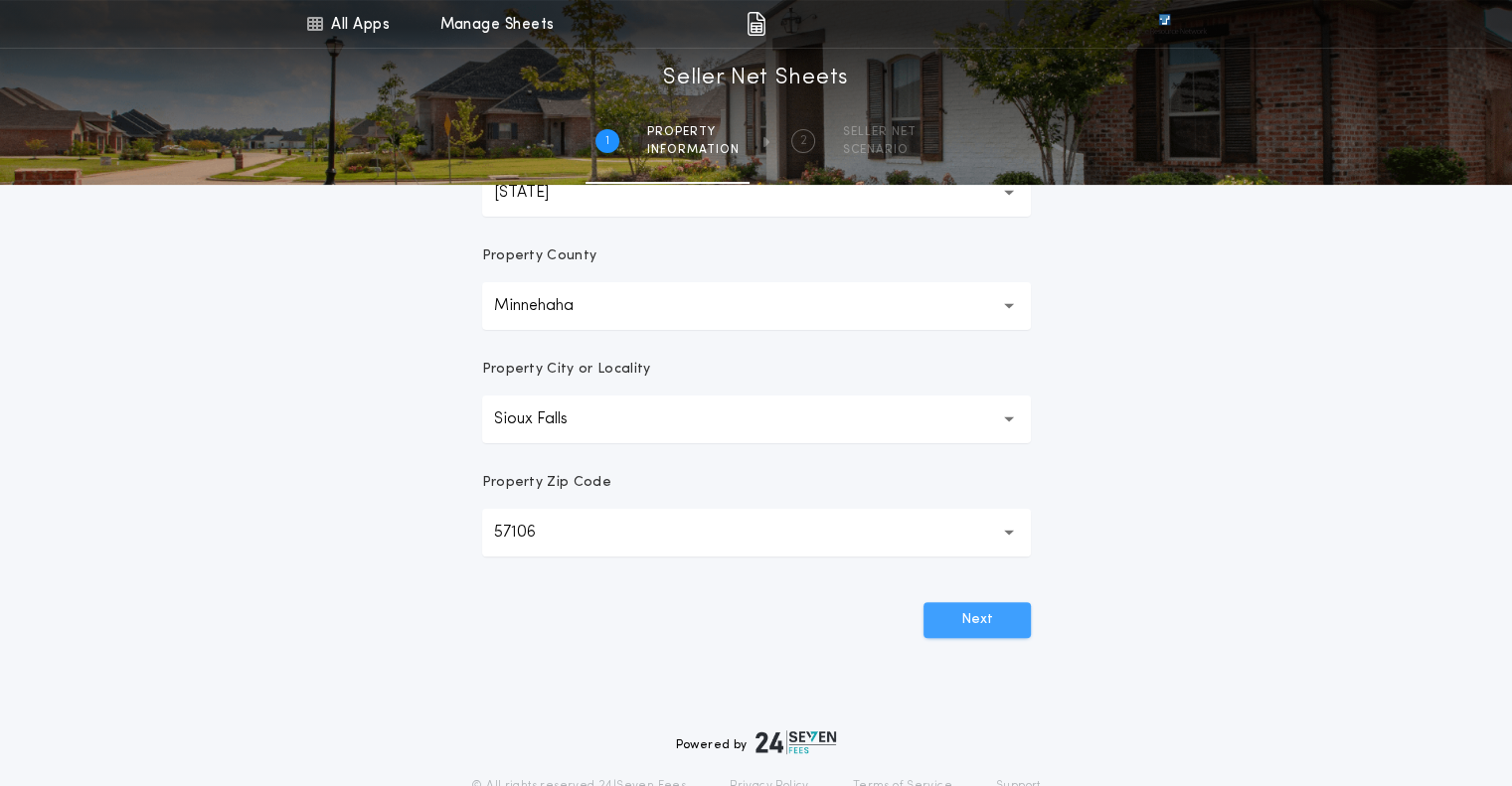 click on "Next" at bounding box center (977, 620) 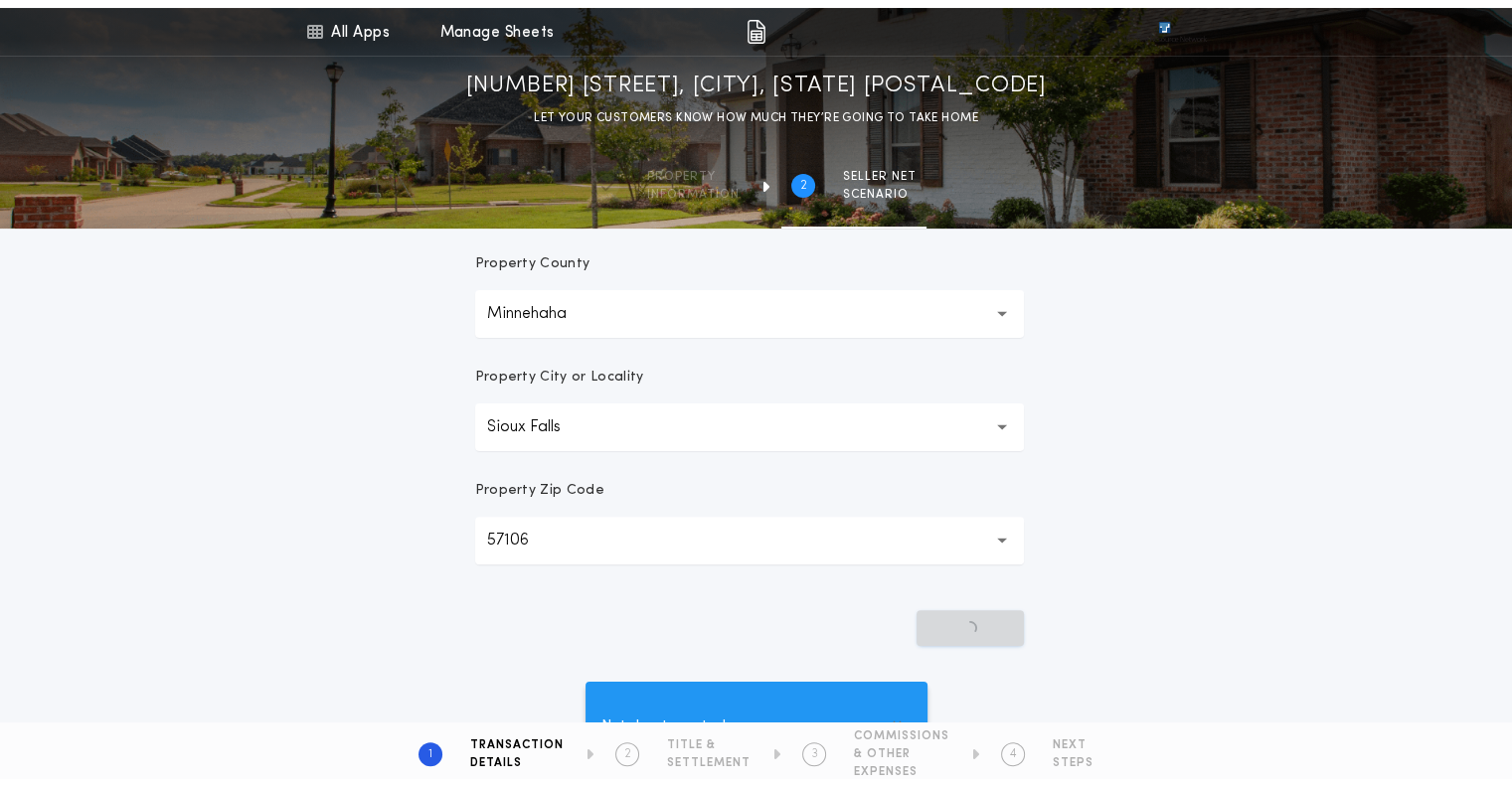 scroll, scrollTop: 0, scrollLeft: 0, axis: both 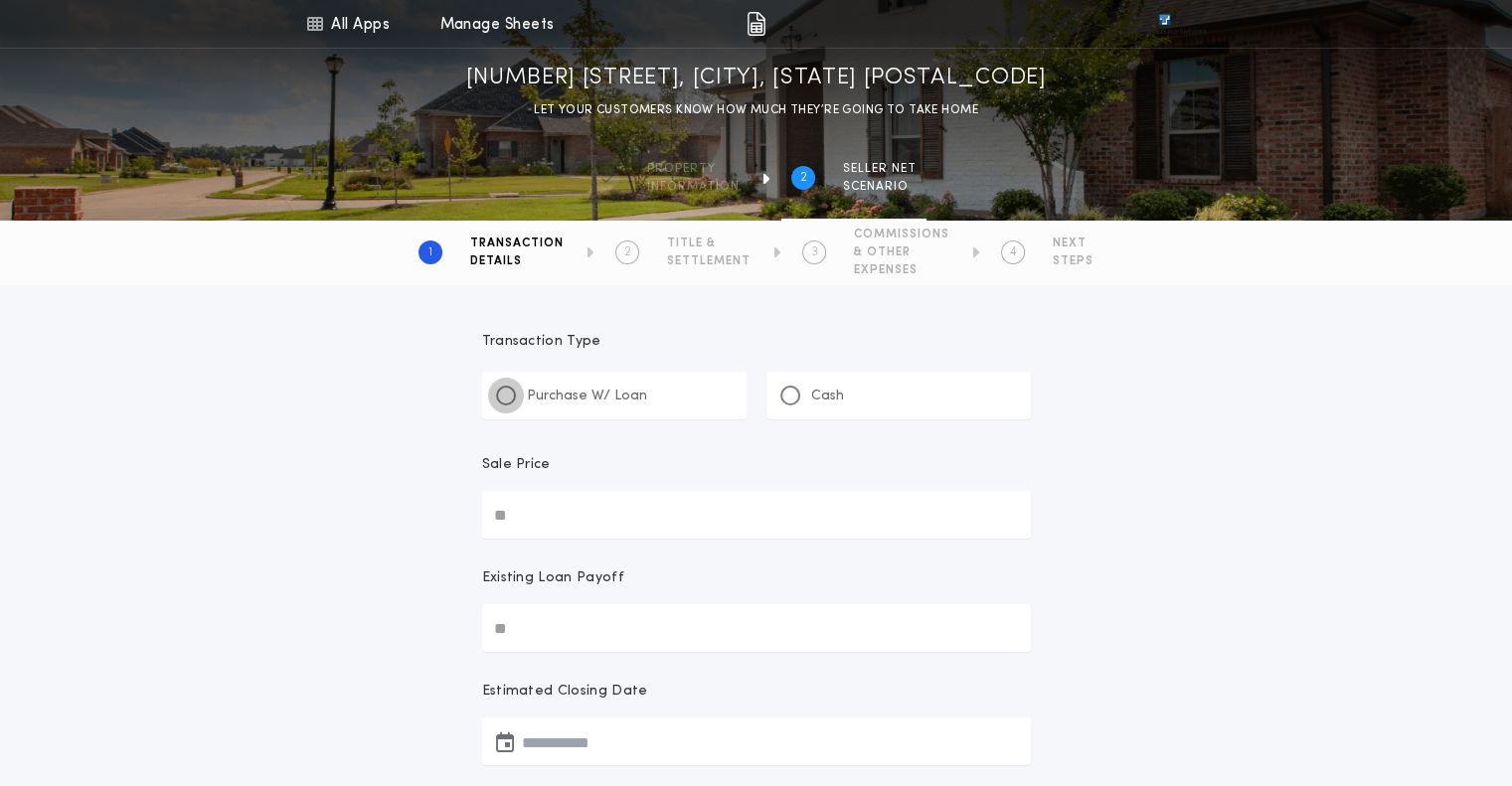 click at bounding box center (506, 395) 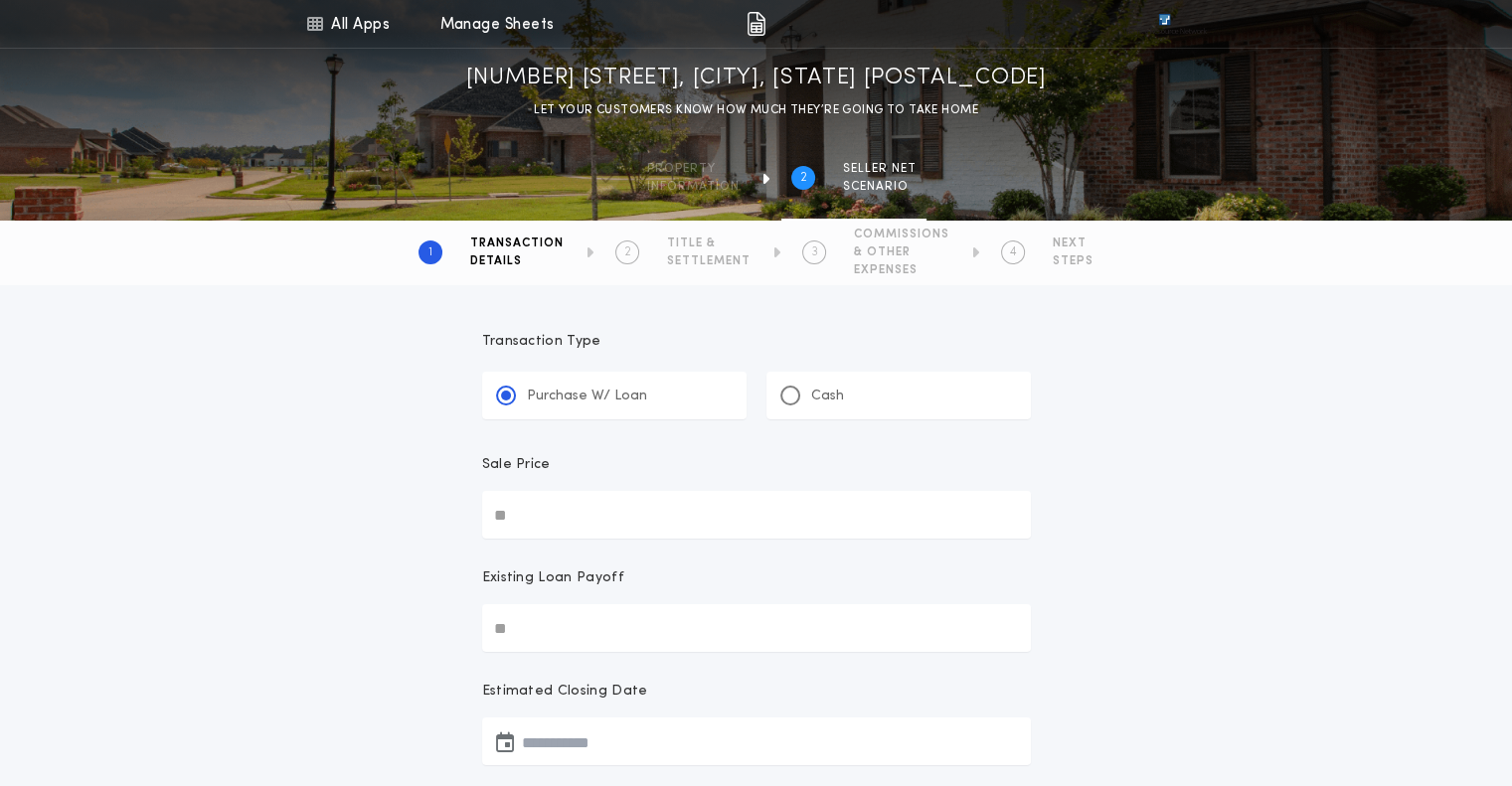 click on "Sale Price" at bounding box center [756, 515] 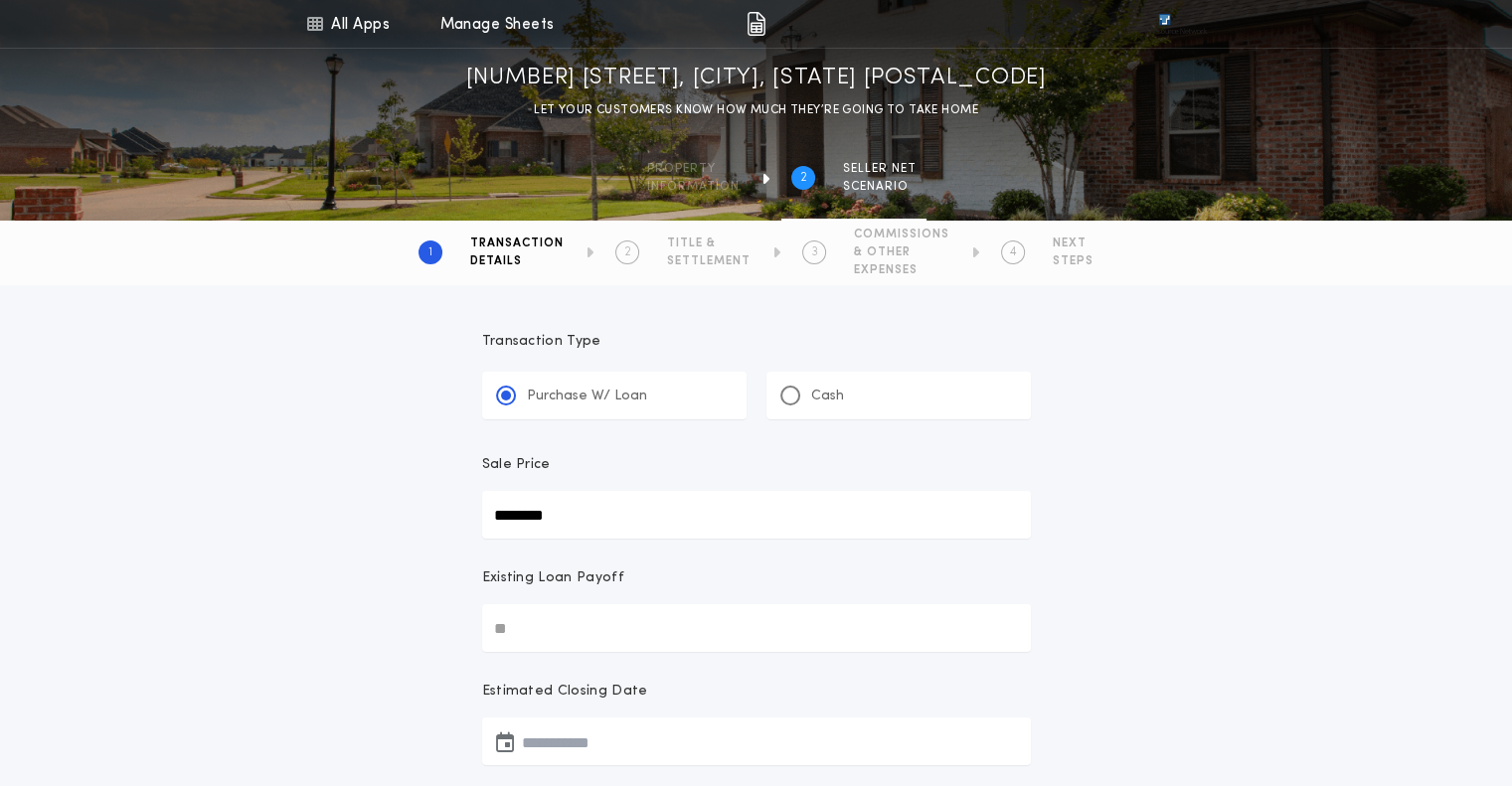 type on "********" 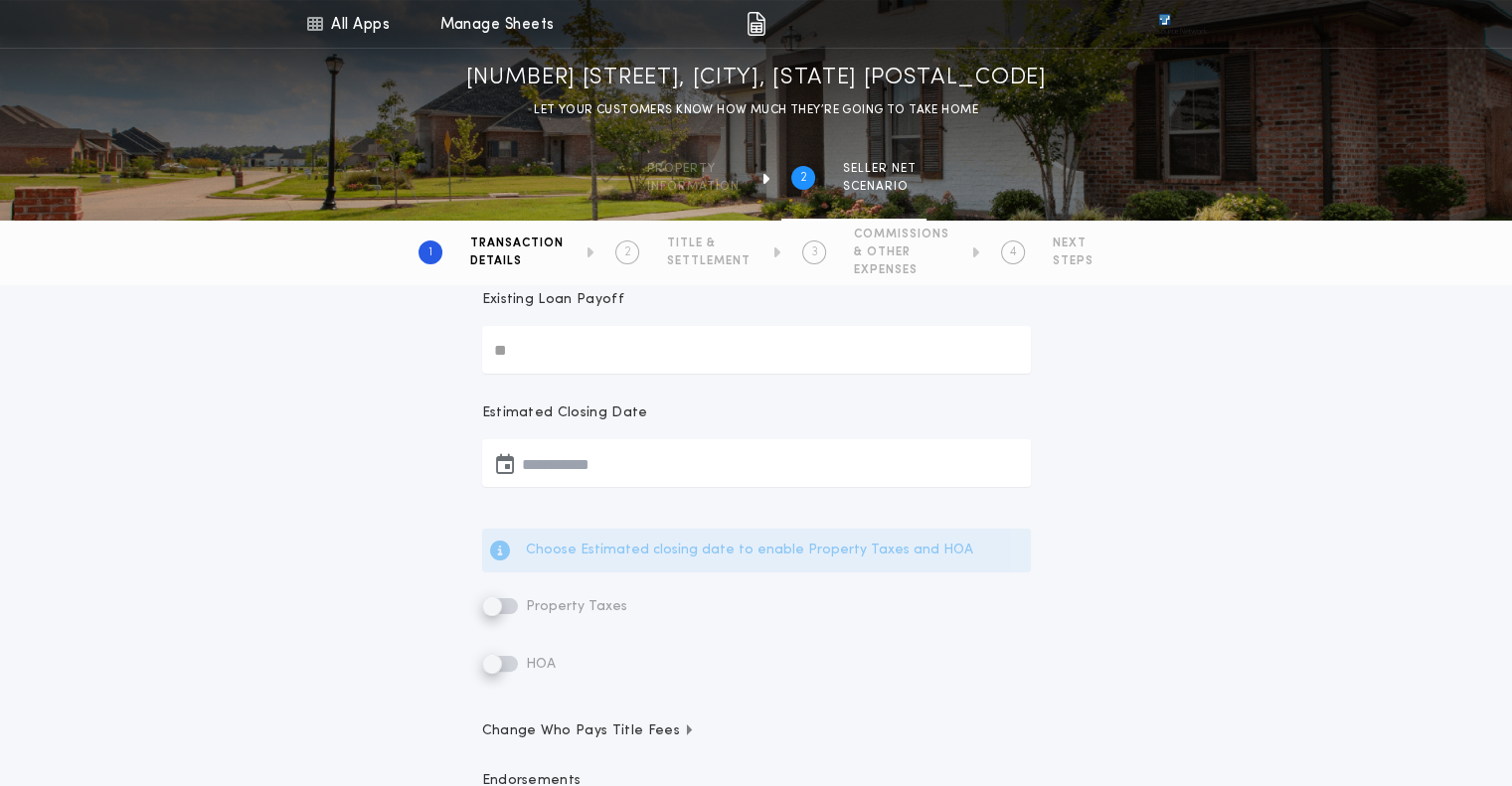 scroll, scrollTop: 312, scrollLeft: 0, axis: vertical 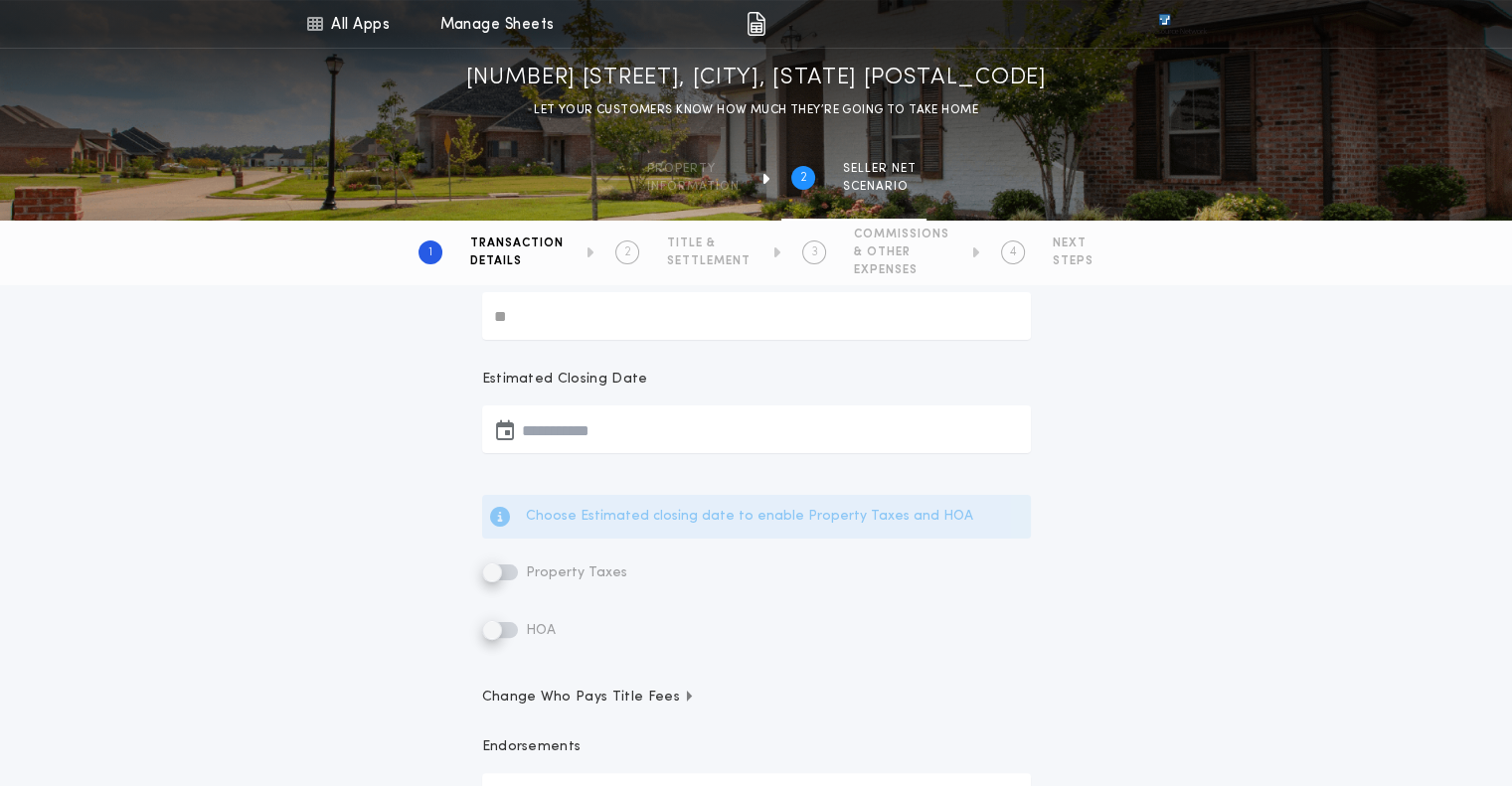 click at bounding box center [505, 429] 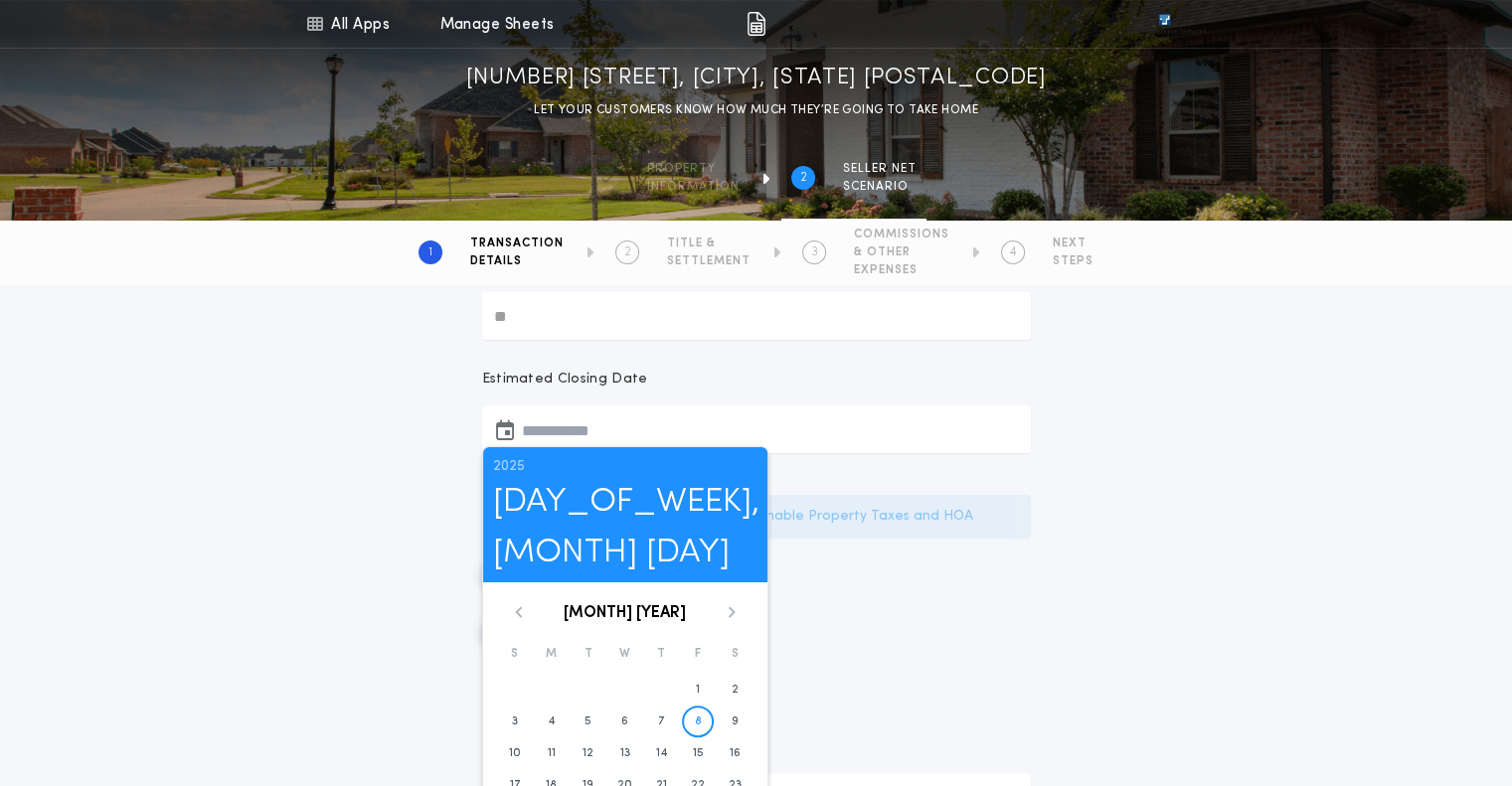 click 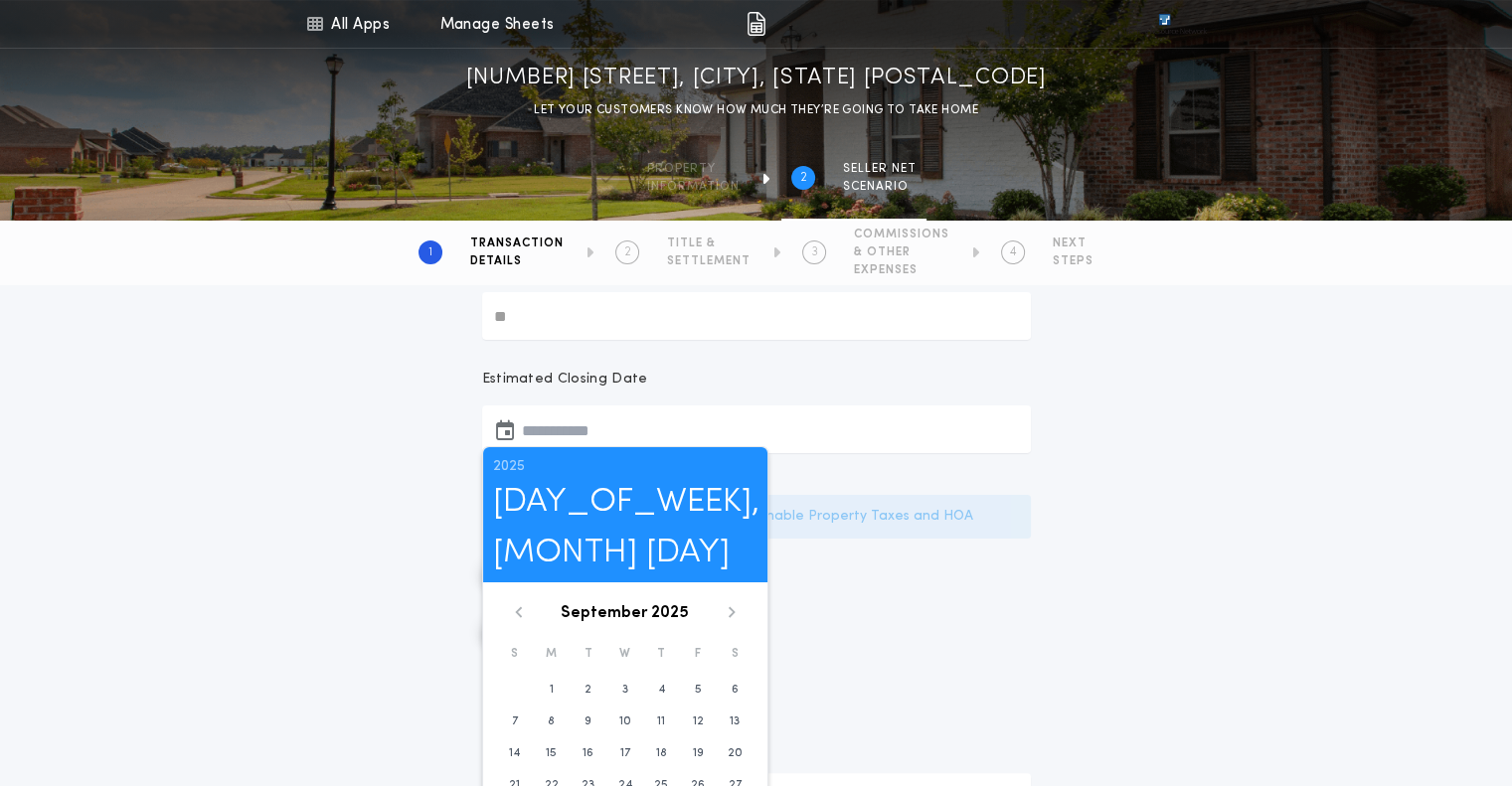 click 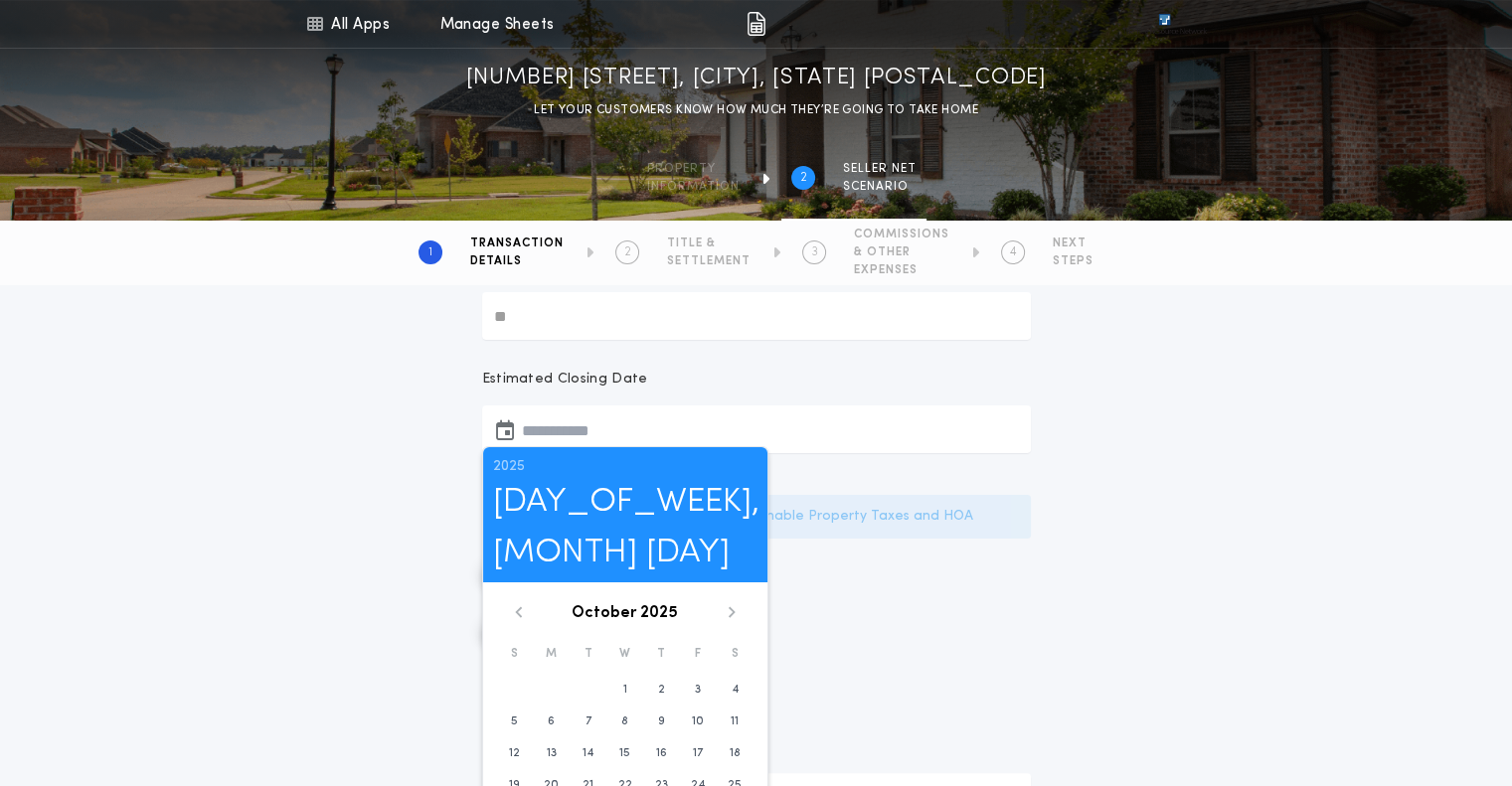 click 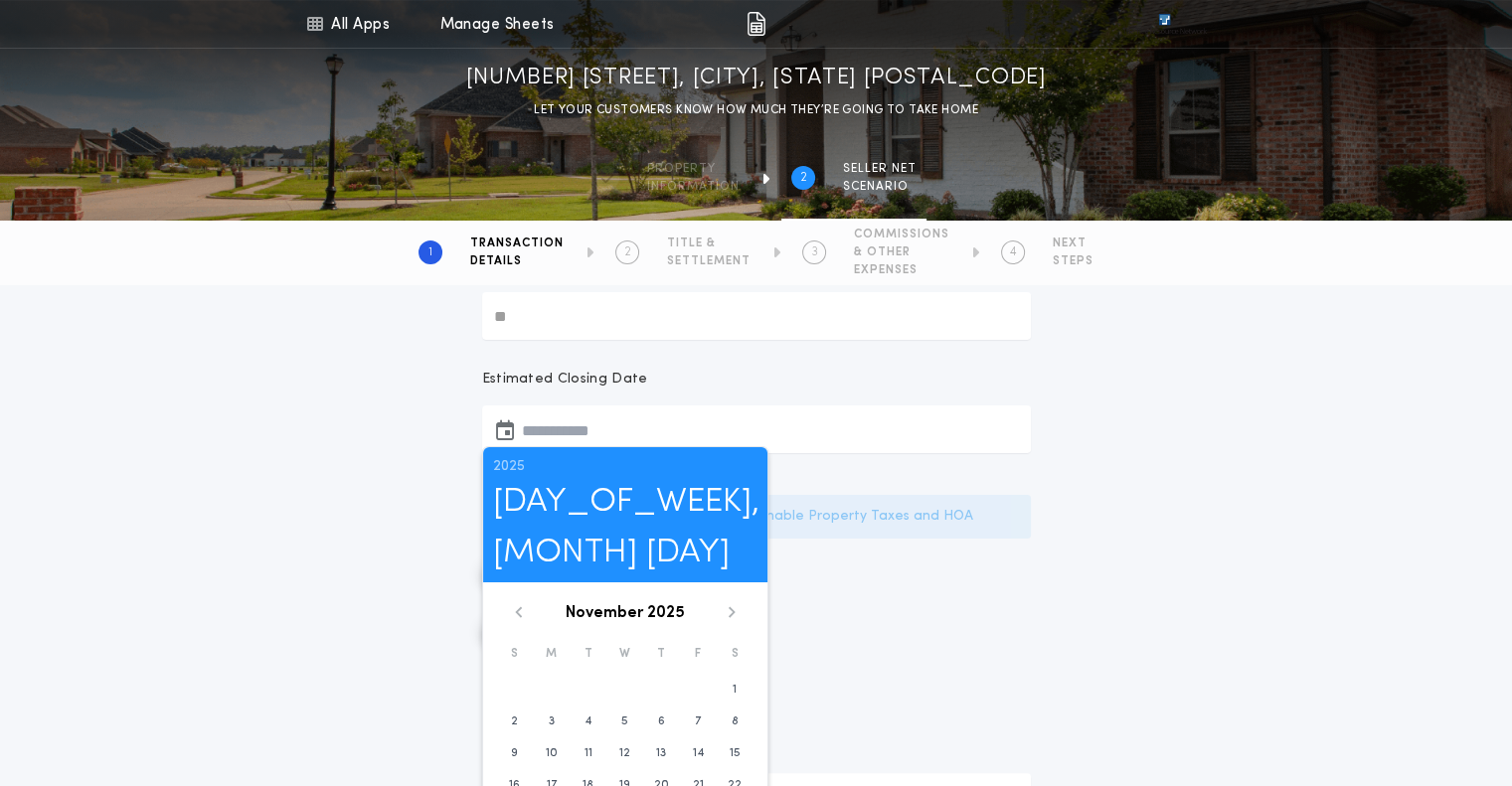 click on "28" at bounding box center [698, 817] 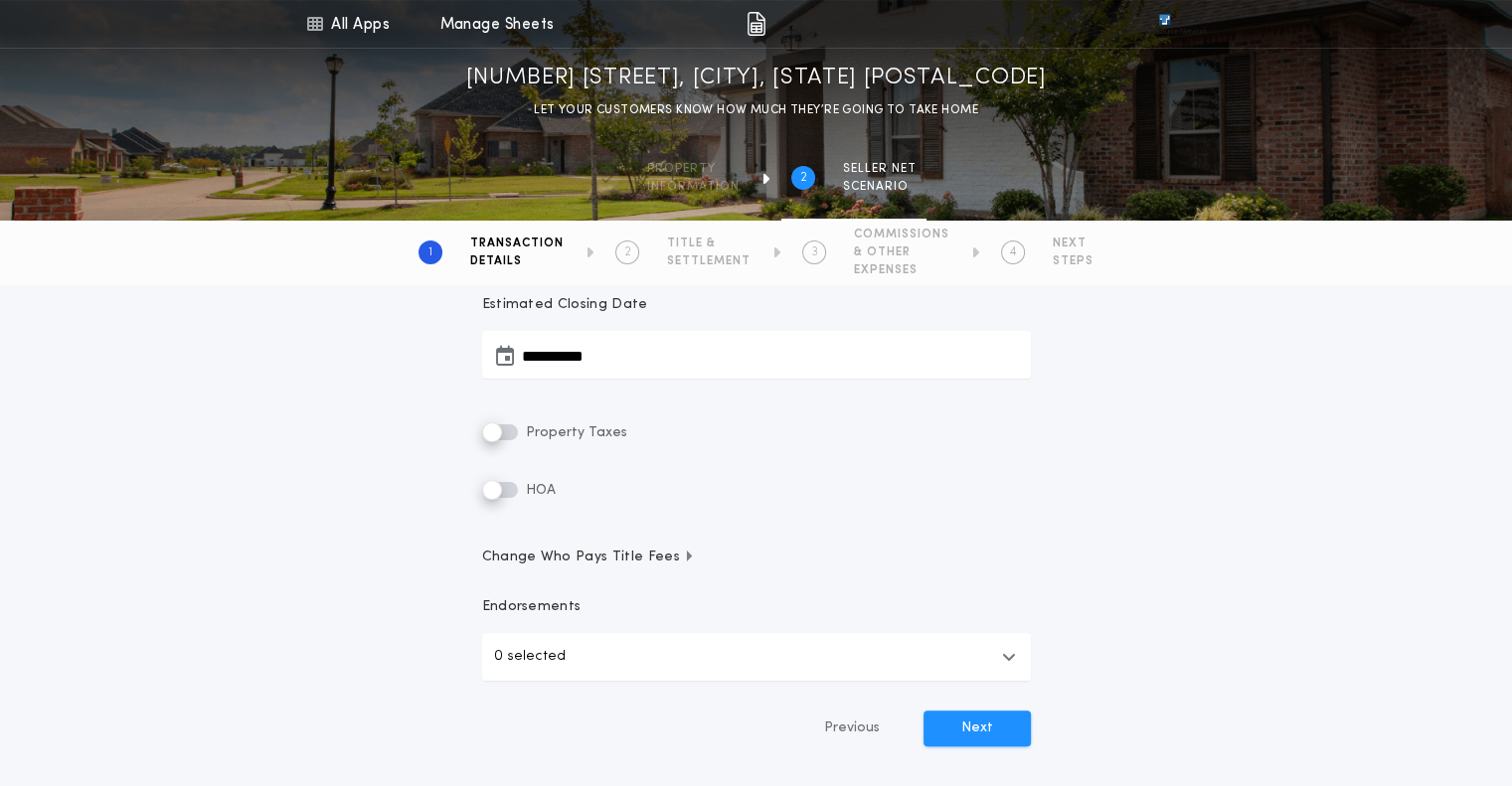 scroll, scrollTop: 389, scrollLeft: 0, axis: vertical 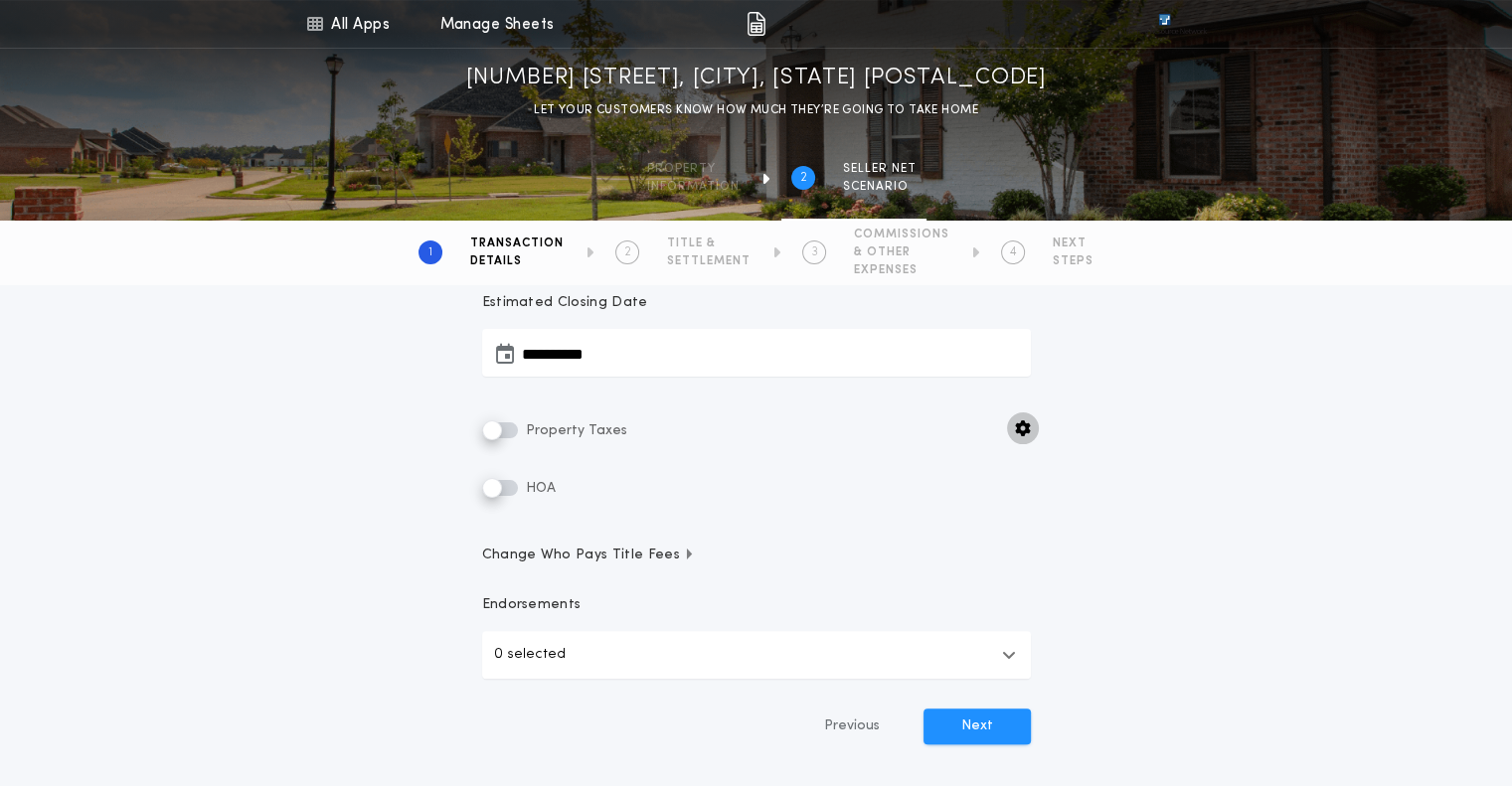 click at bounding box center [1023, 428] 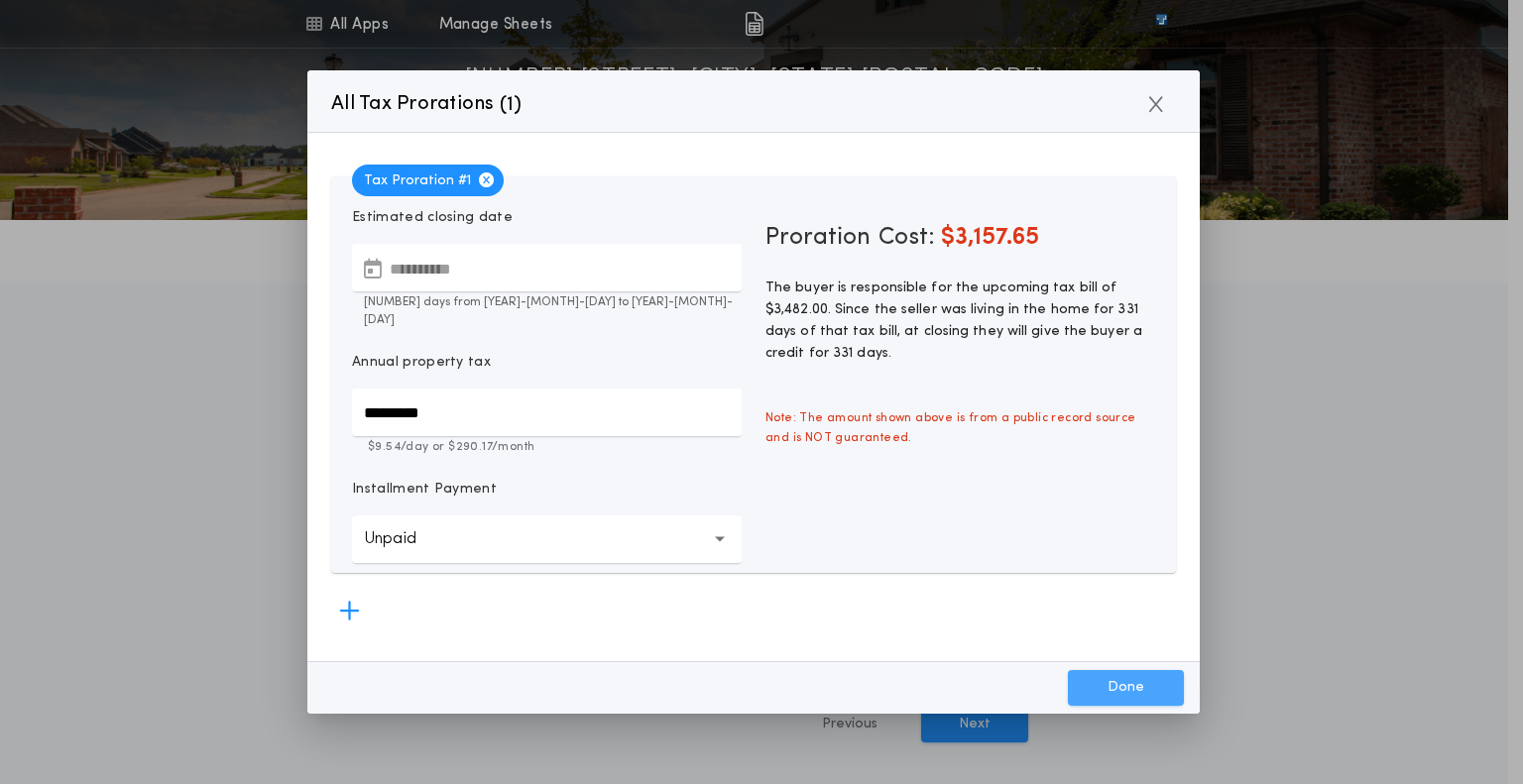 click on "Done" at bounding box center (1125, 688) 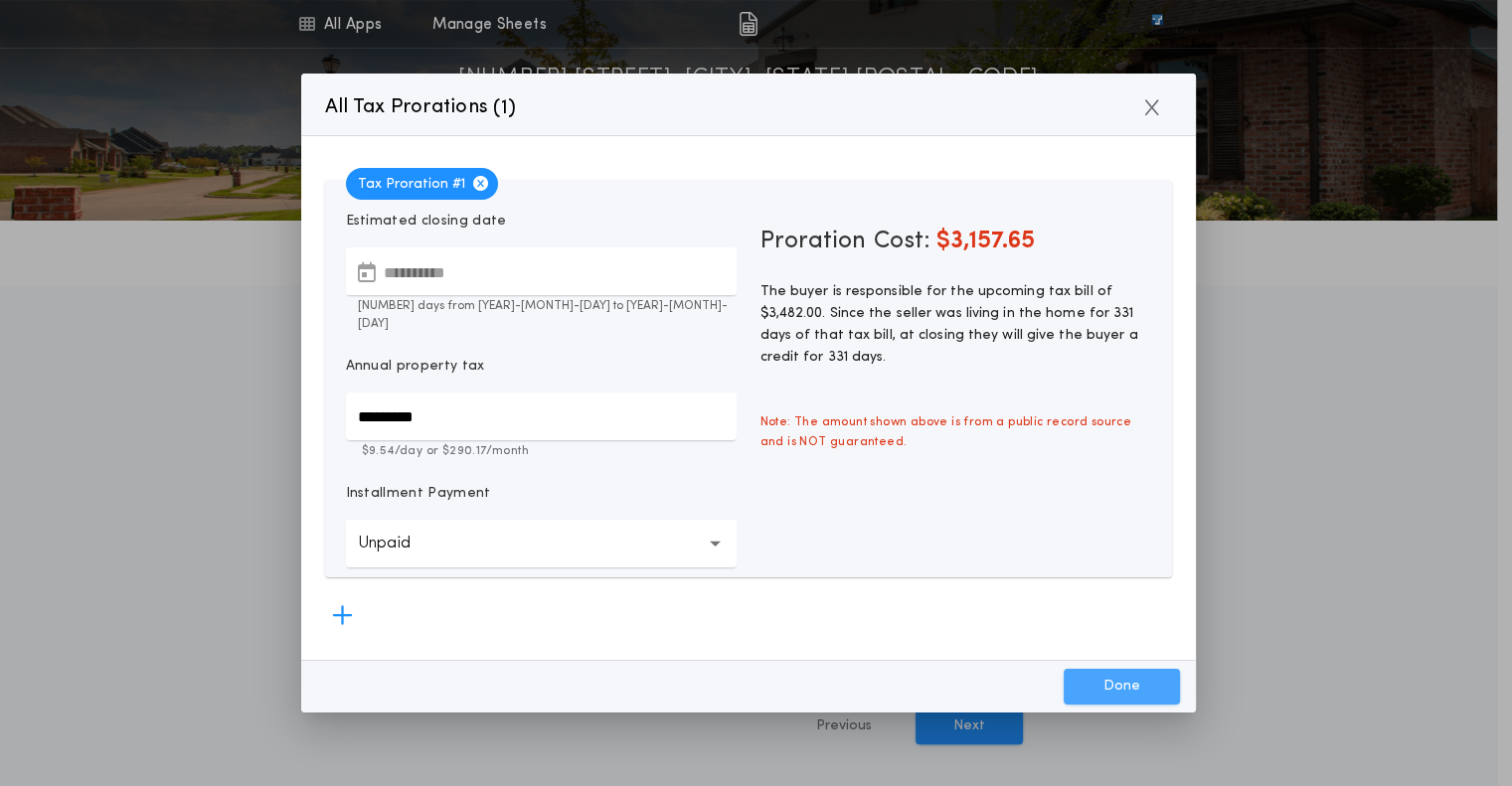 type on "*****" 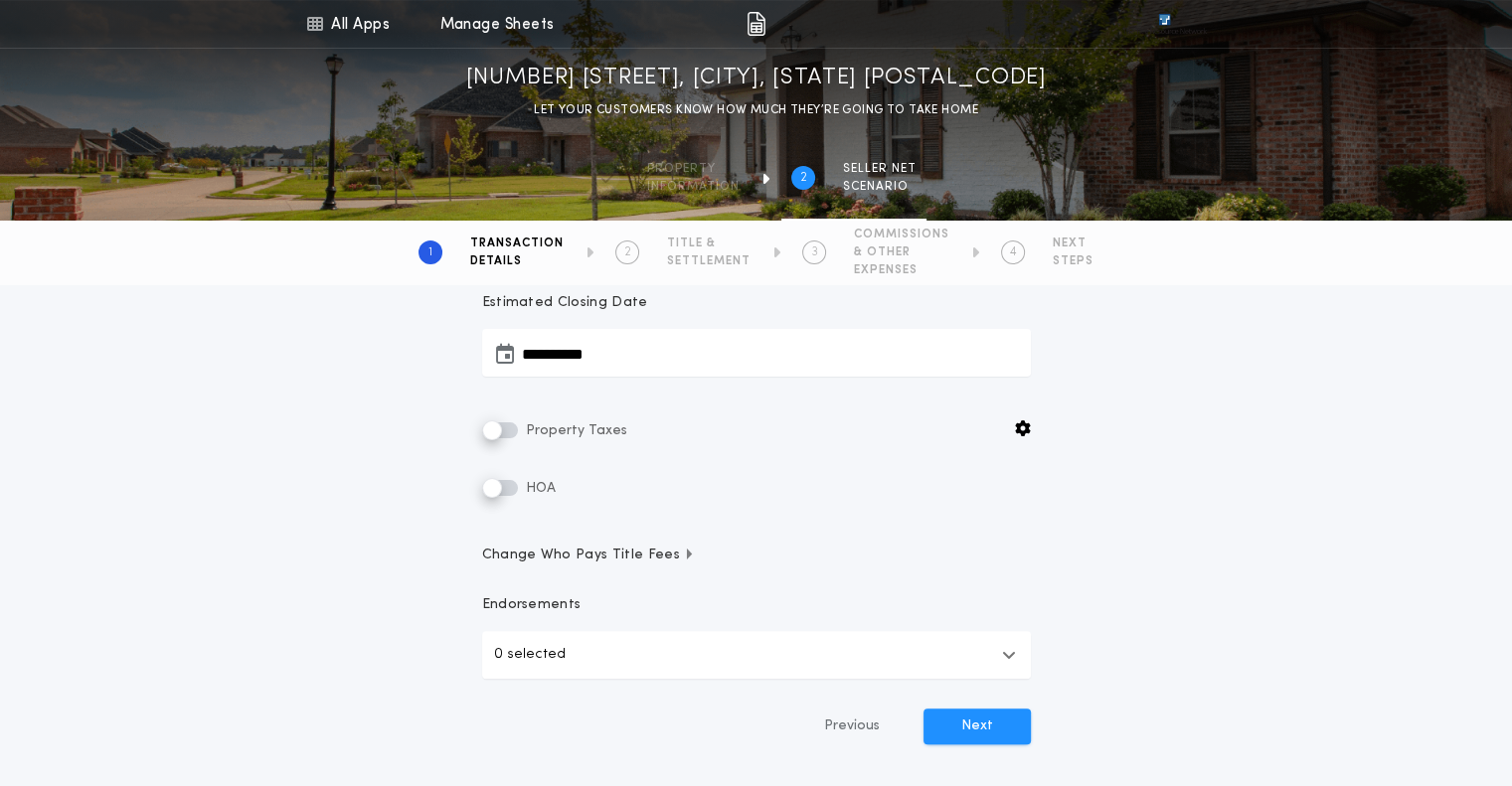 click on "Change Who Pays Title Fees" at bounding box center [588, 555] 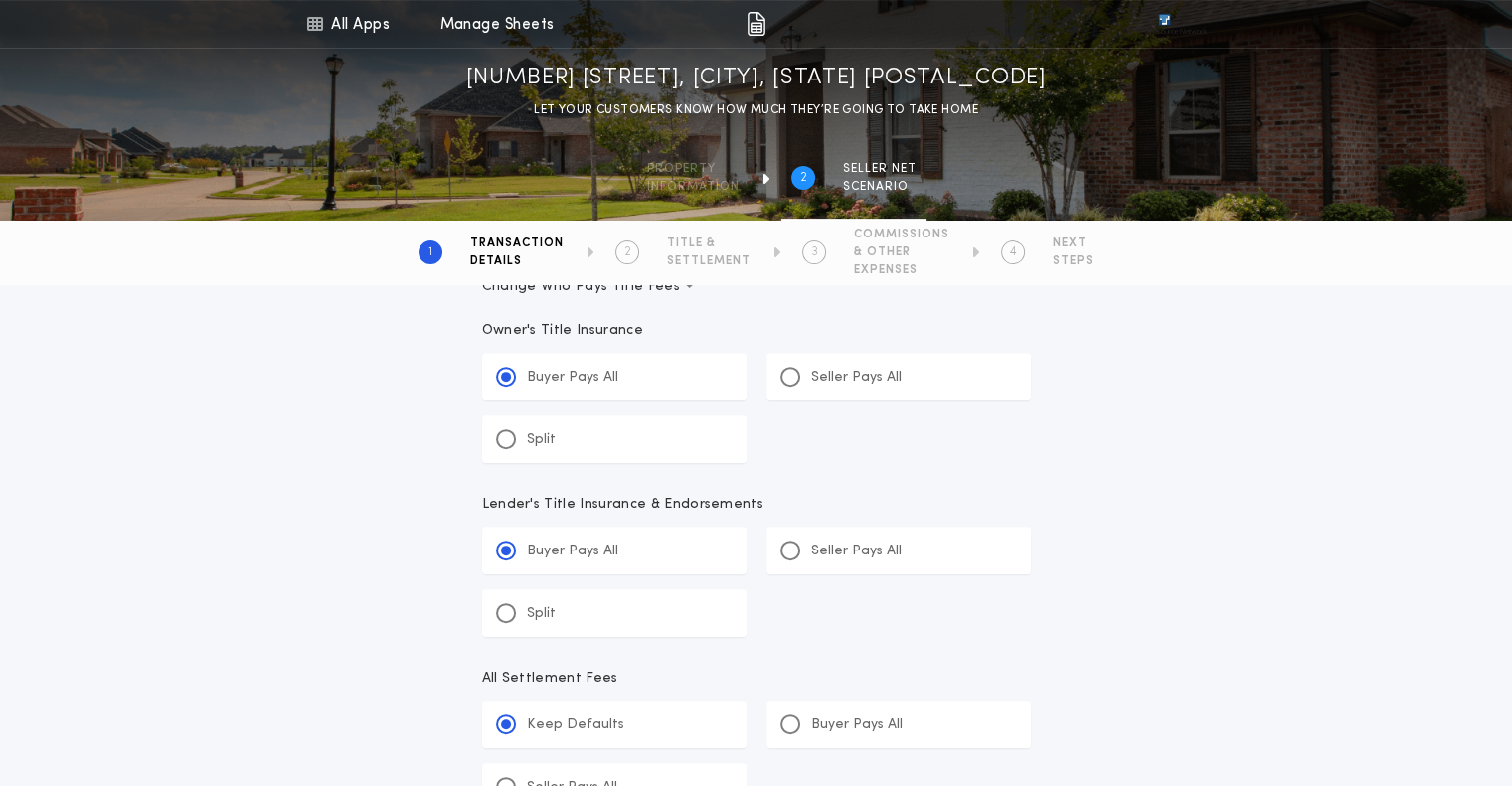 scroll, scrollTop: 655, scrollLeft: 0, axis: vertical 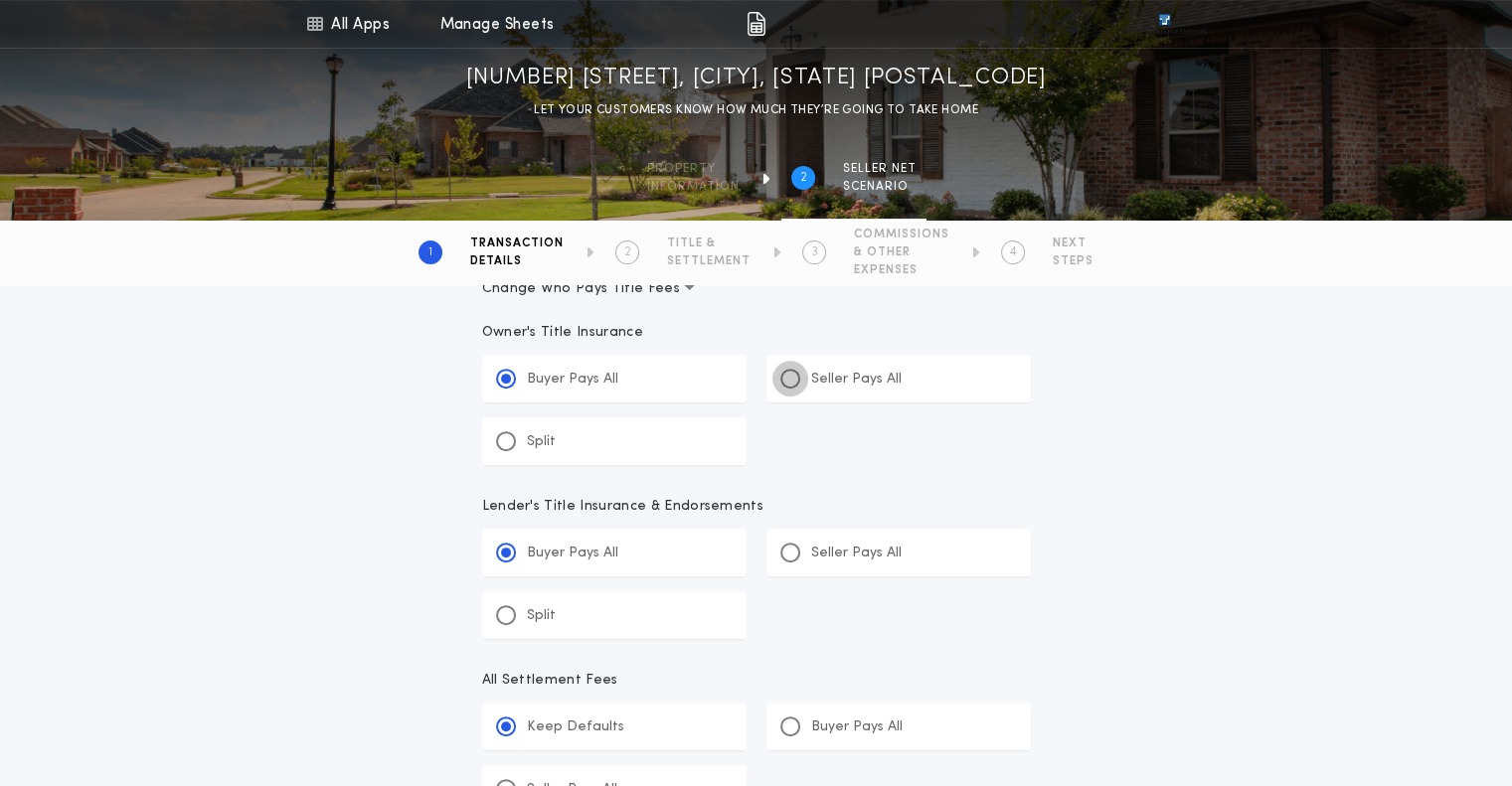 click at bounding box center [790, 379] 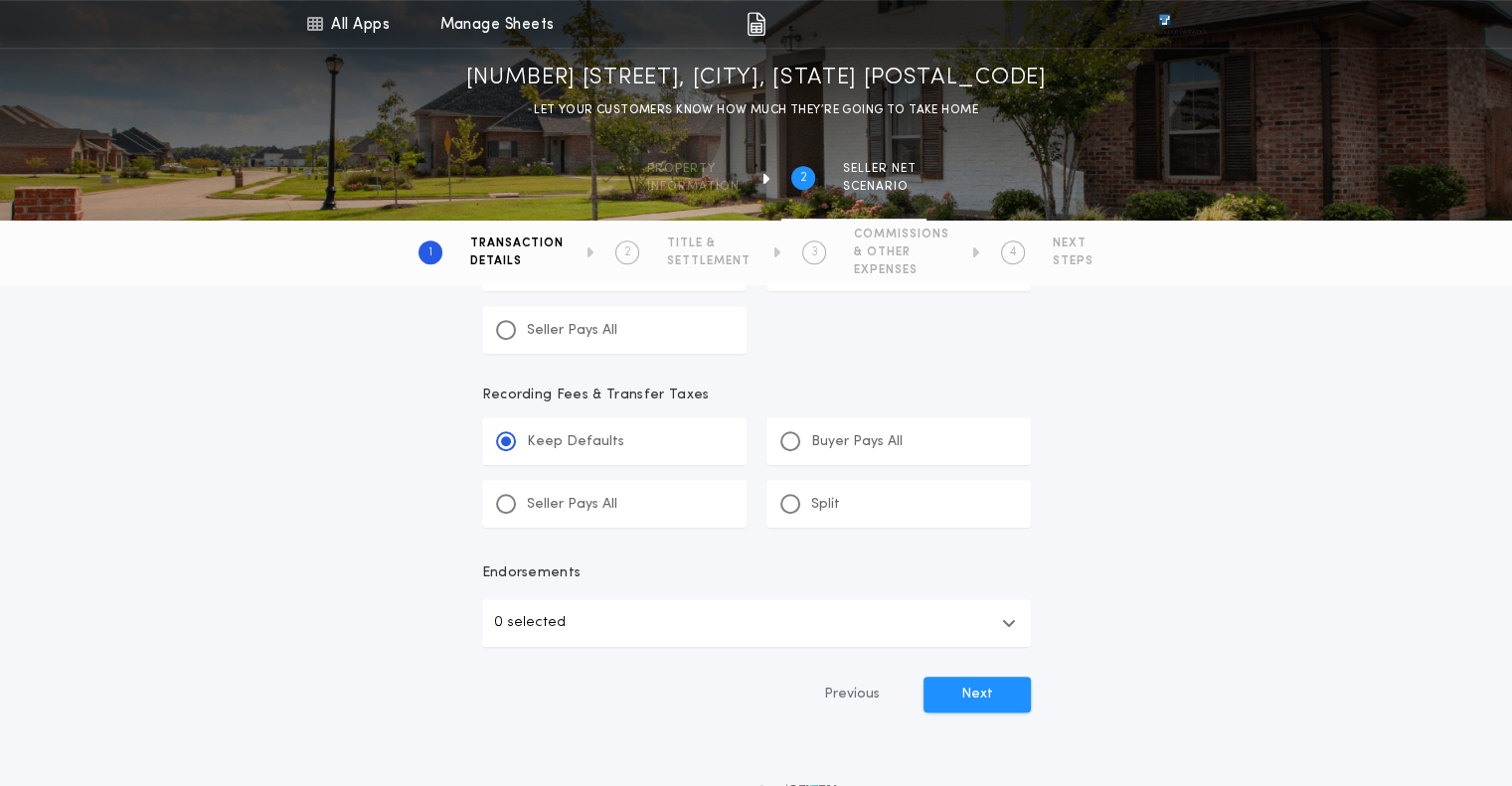 scroll, scrollTop: 1117, scrollLeft: 0, axis: vertical 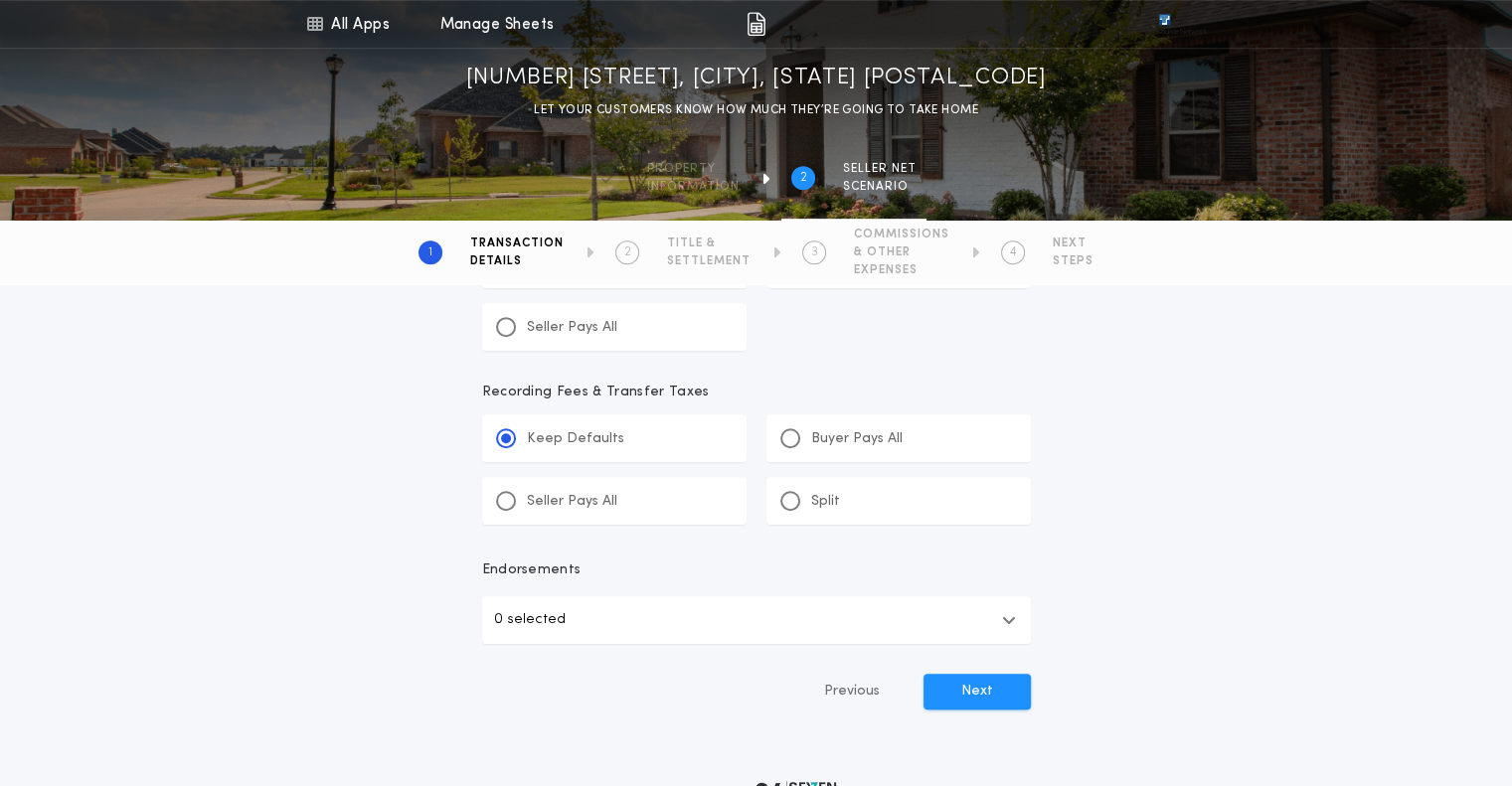click at bounding box center (1009, 620) 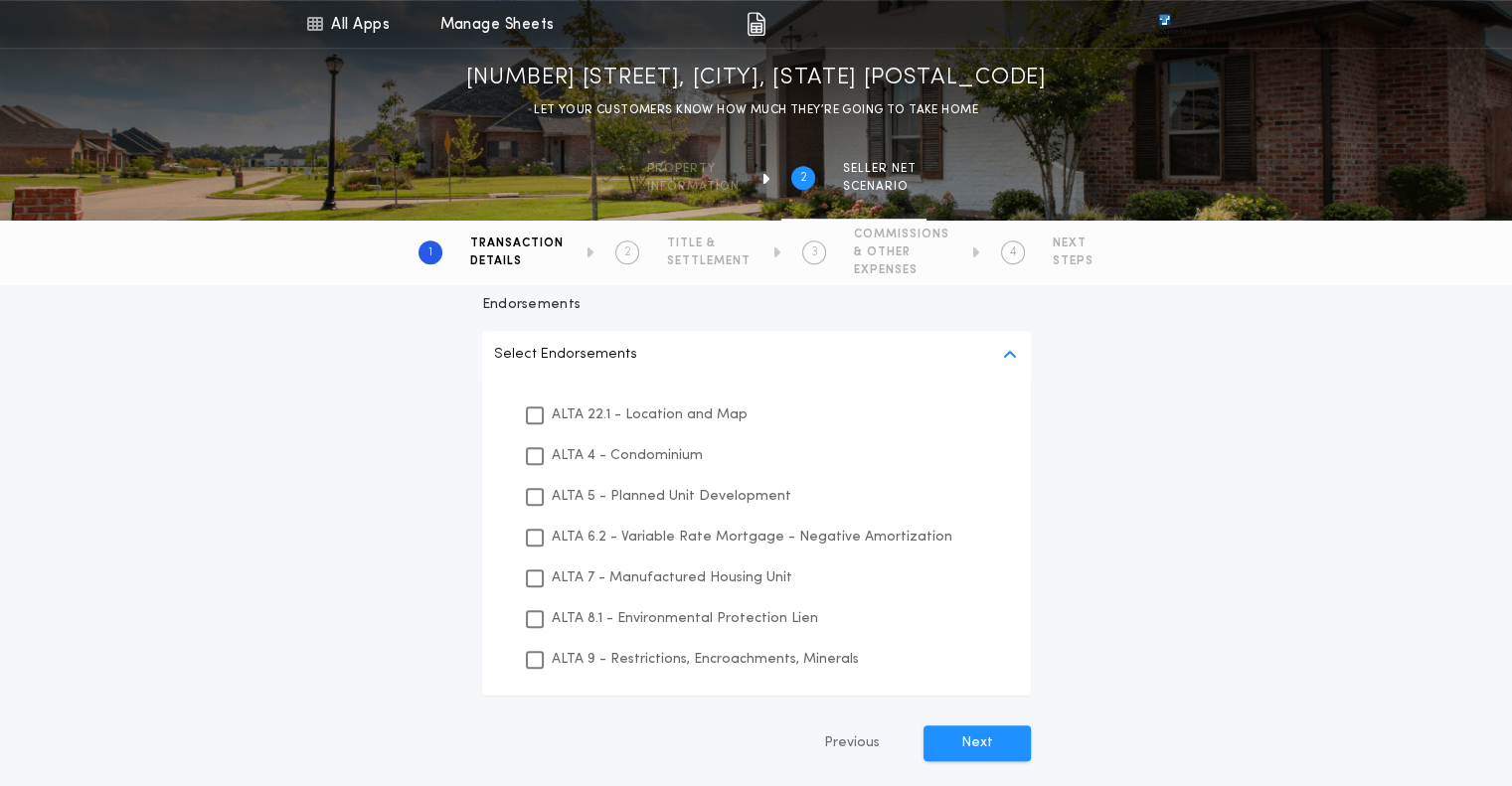 scroll, scrollTop: 1384, scrollLeft: 0, axis: vertical 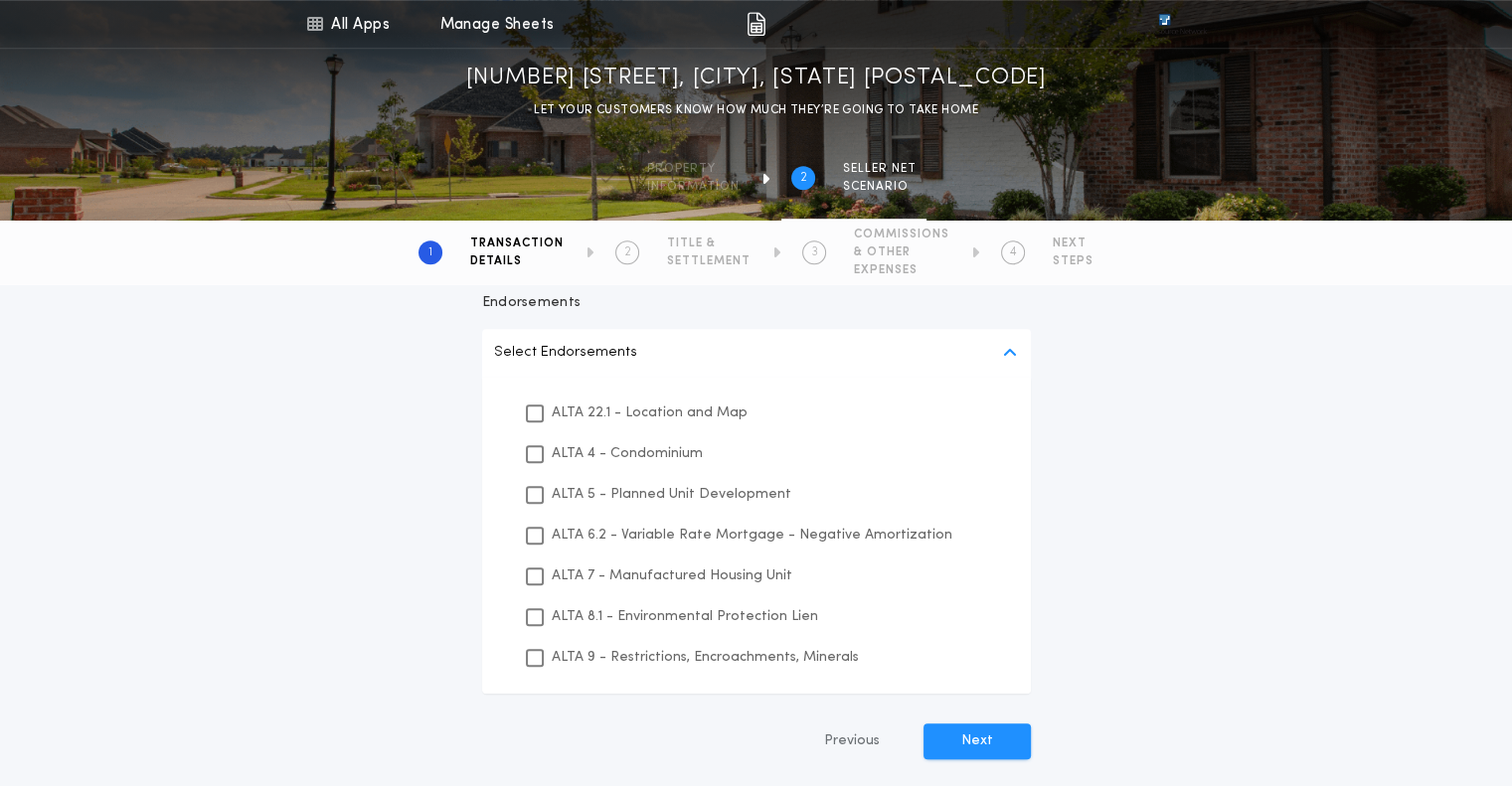 click on "**********" at bounding box center [756, -143] 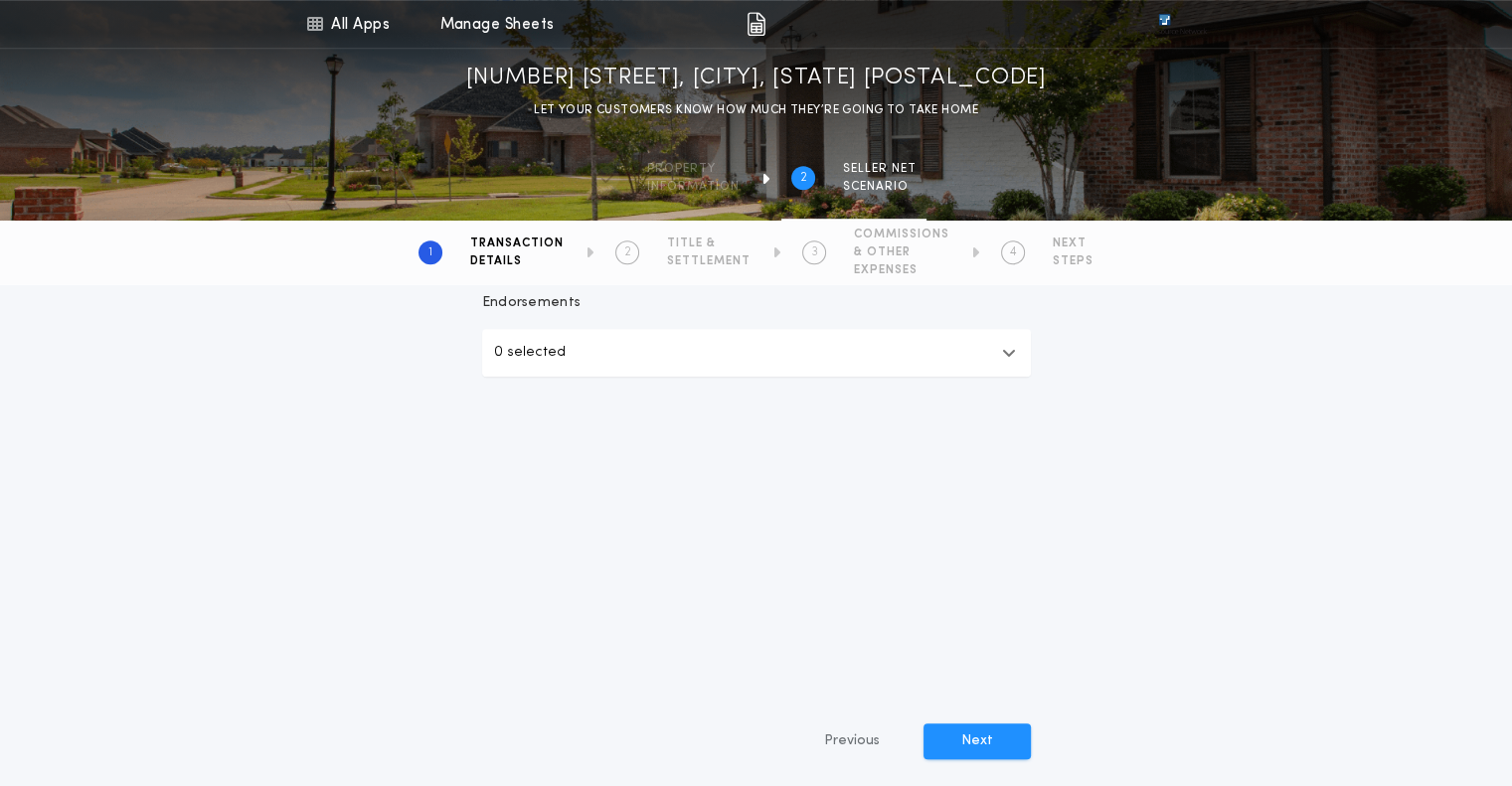 scroll, scrollTop: 1255, scrollLeft: 0, axis: vertical 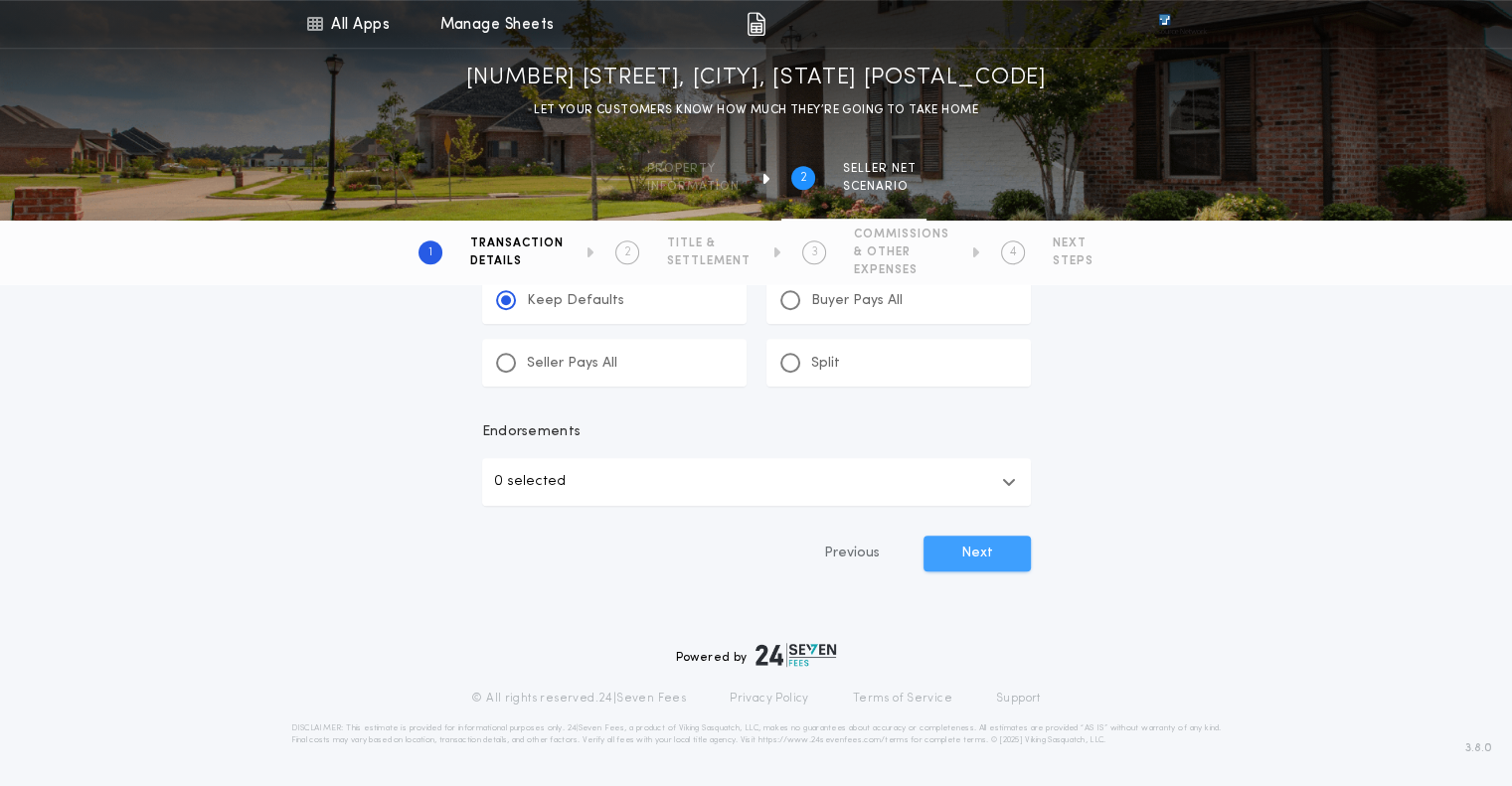 click on "Next" at bounding box center [977, 553] 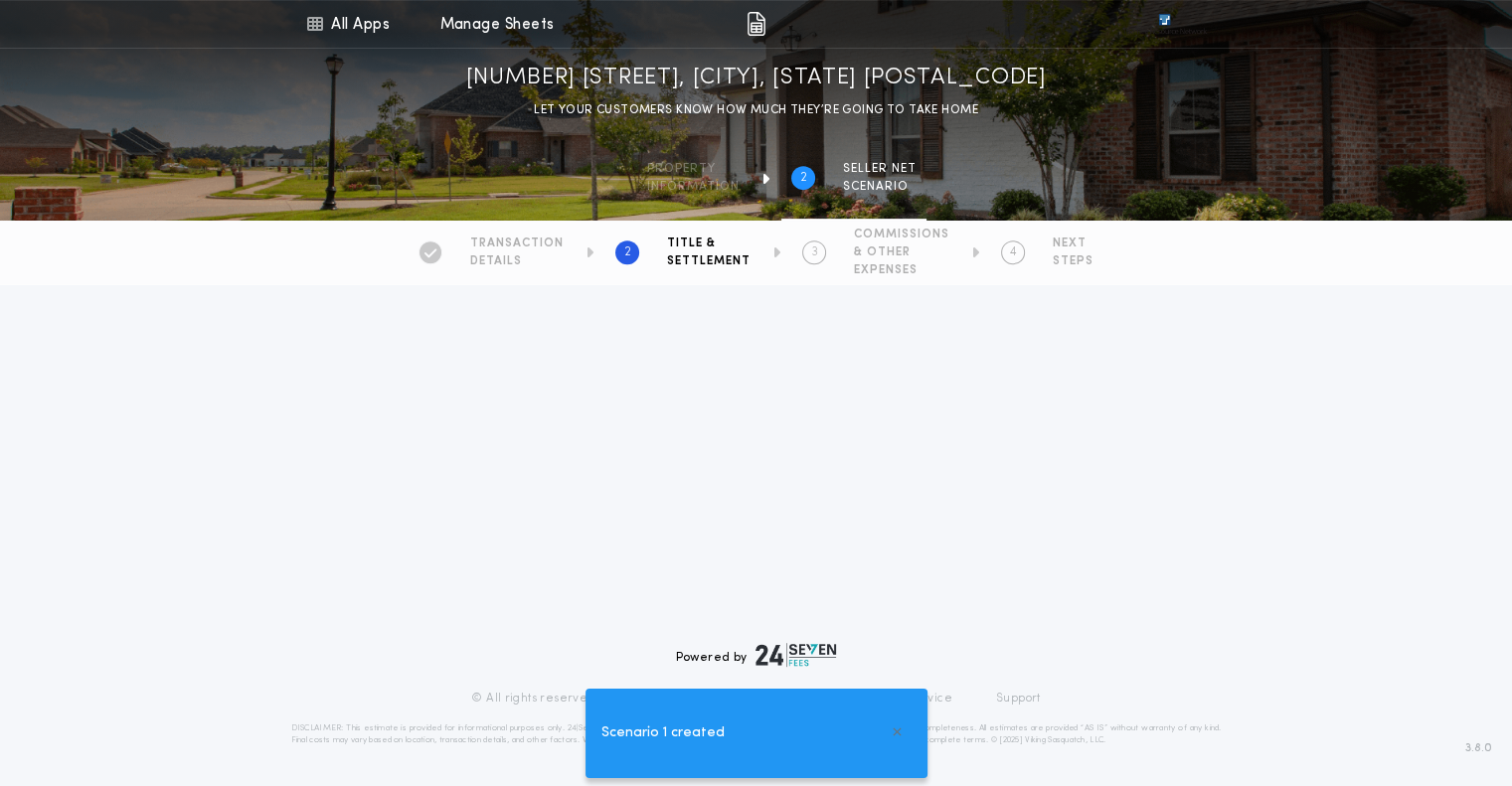 scroll, scrollTop: 0, scrollLeft: 0, axis: both 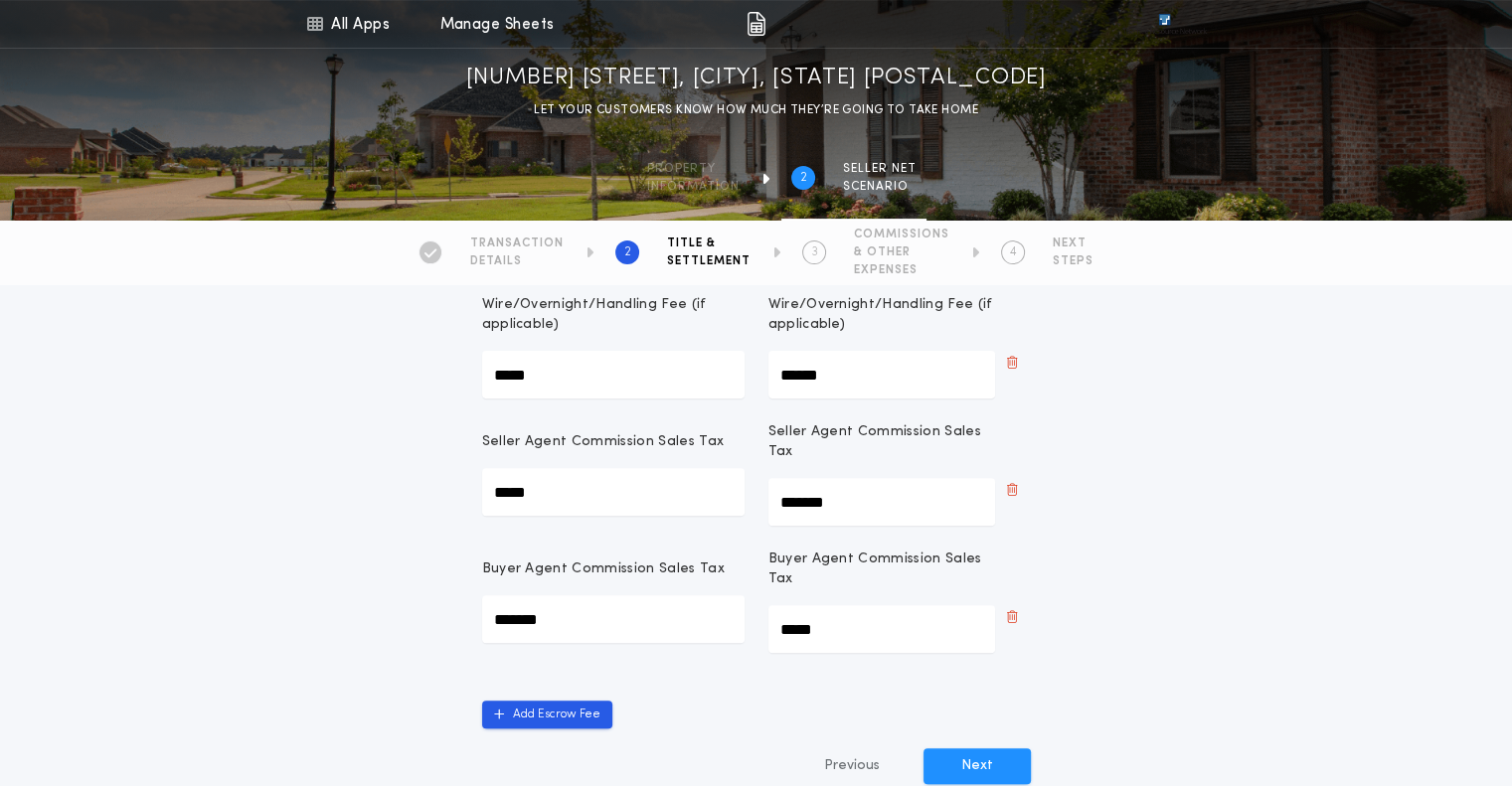 drag, startPoint x: 847, startPoint y: 631, endPoint x: 529, endPoint y: 595, distance: 320.03125 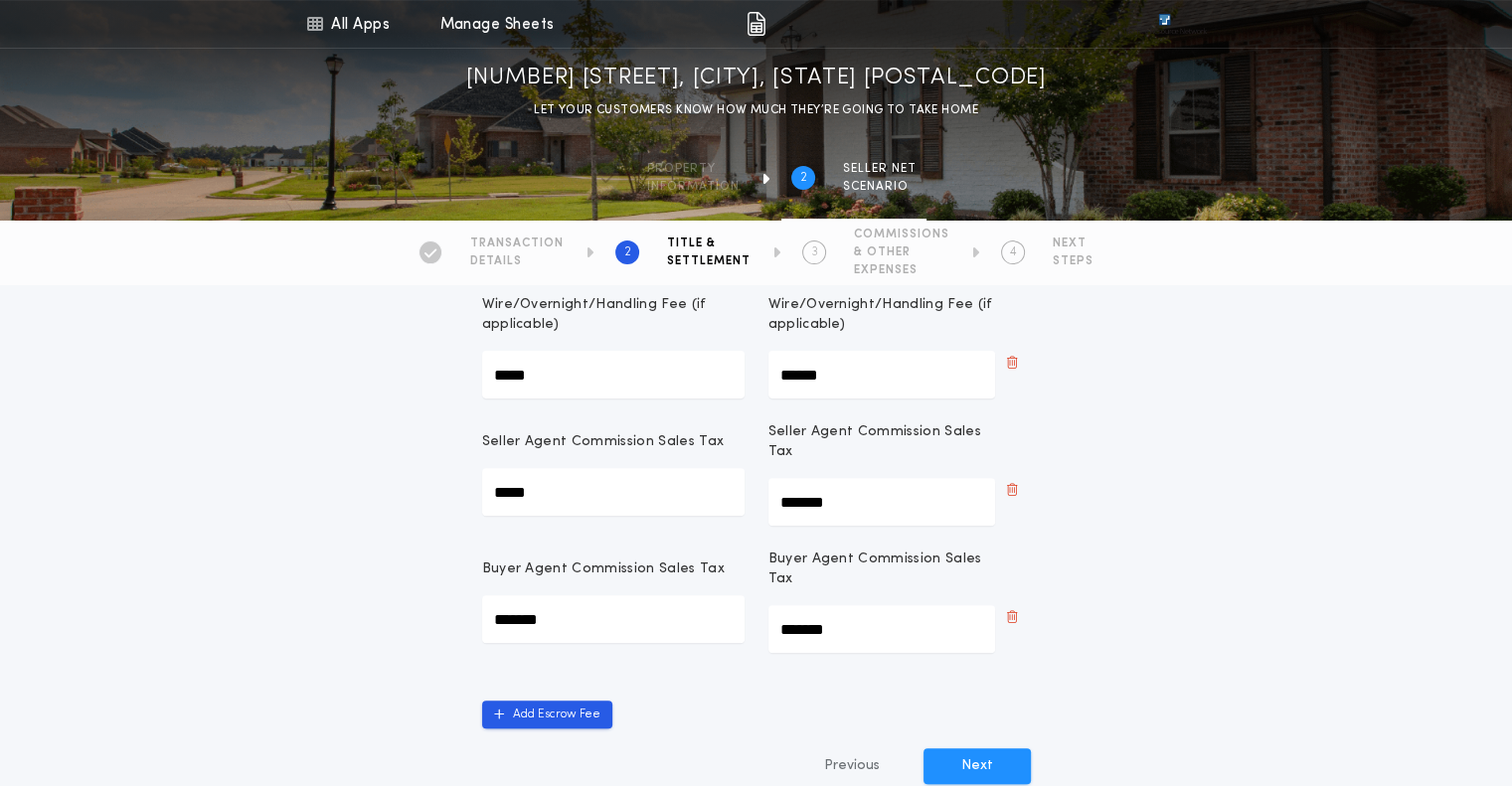 type on "*******" 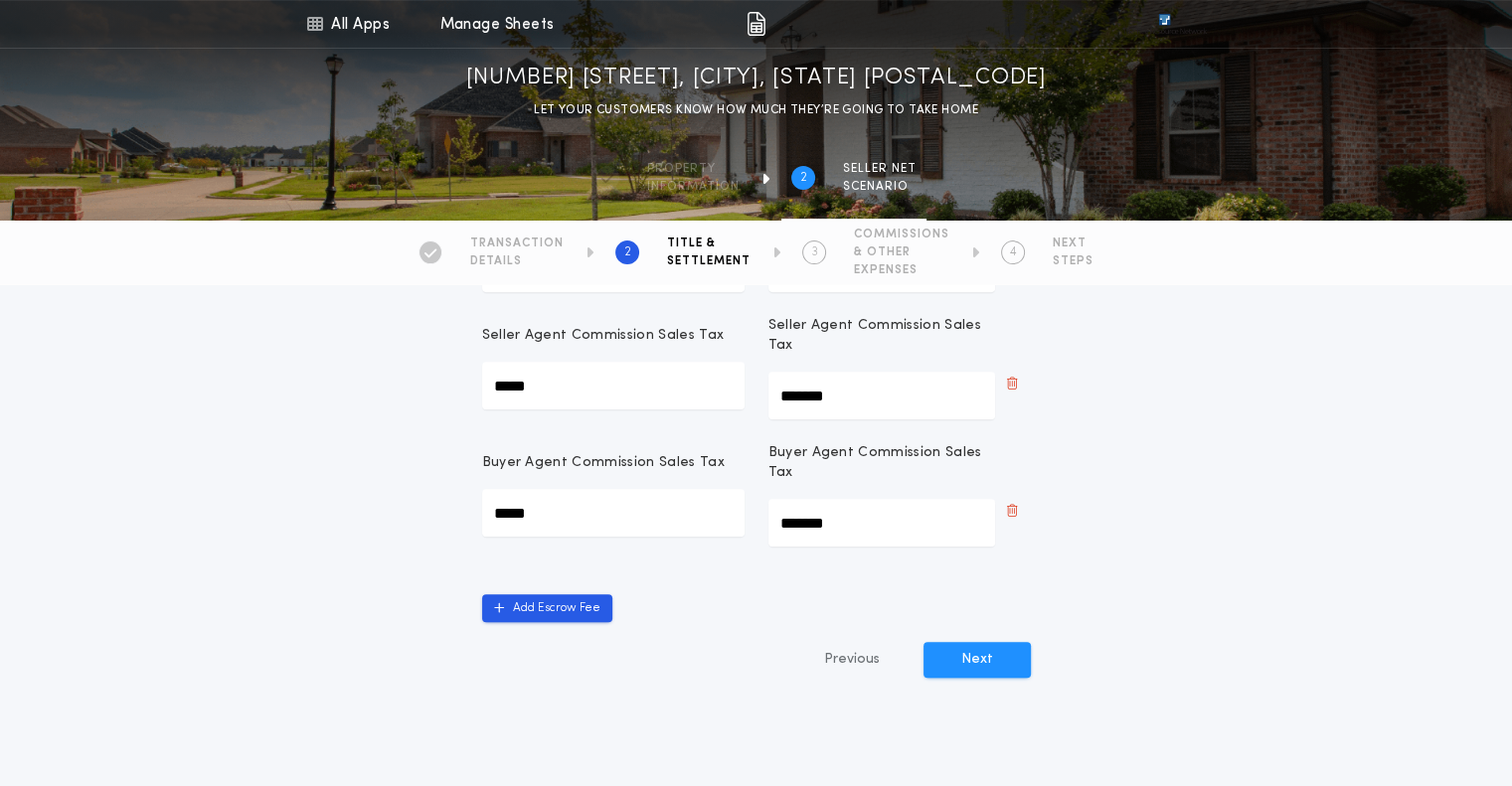scroll, scrollTop: 669, scrollLeft: 0, axis: vertical 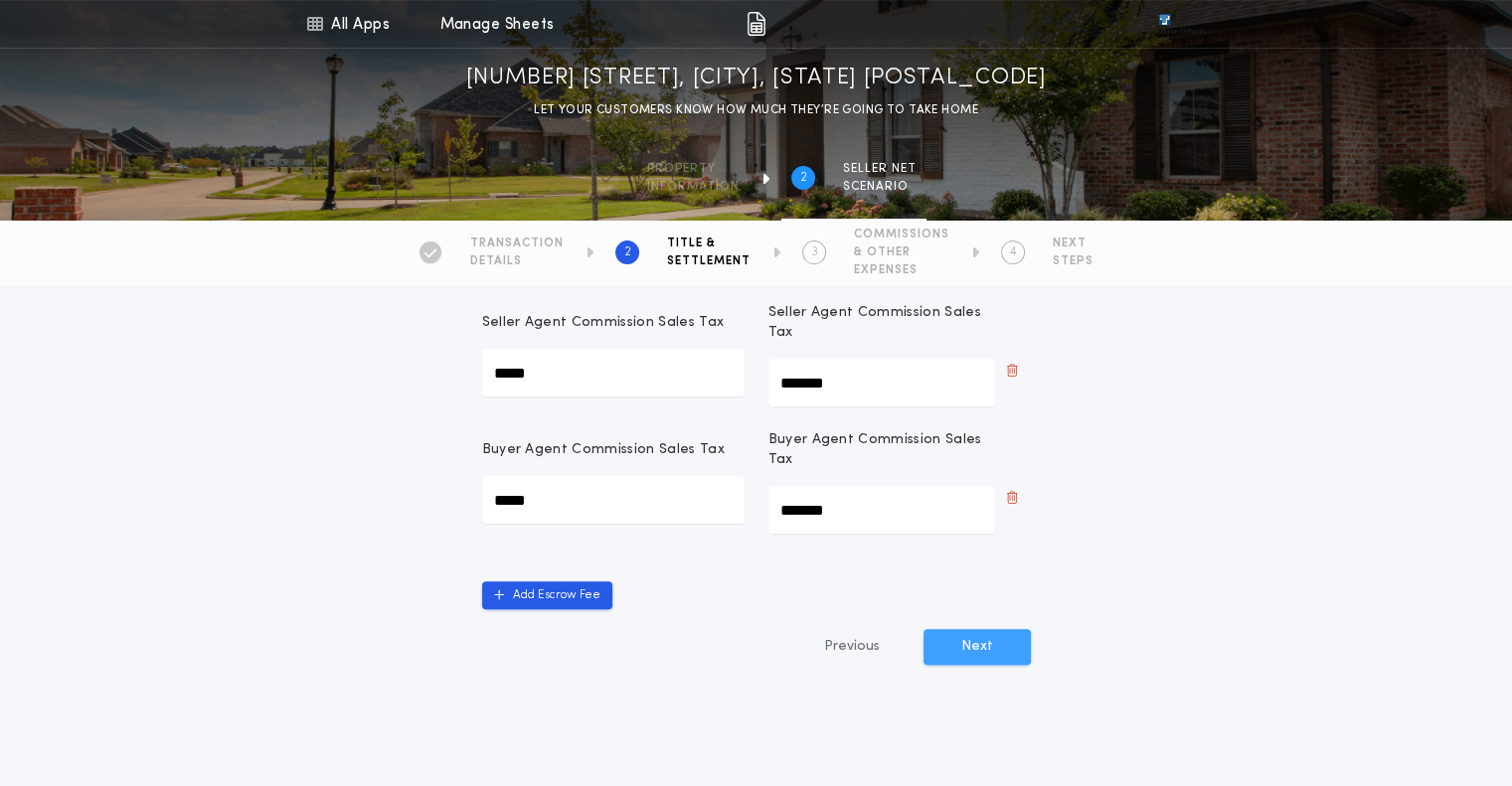 type on "*****" 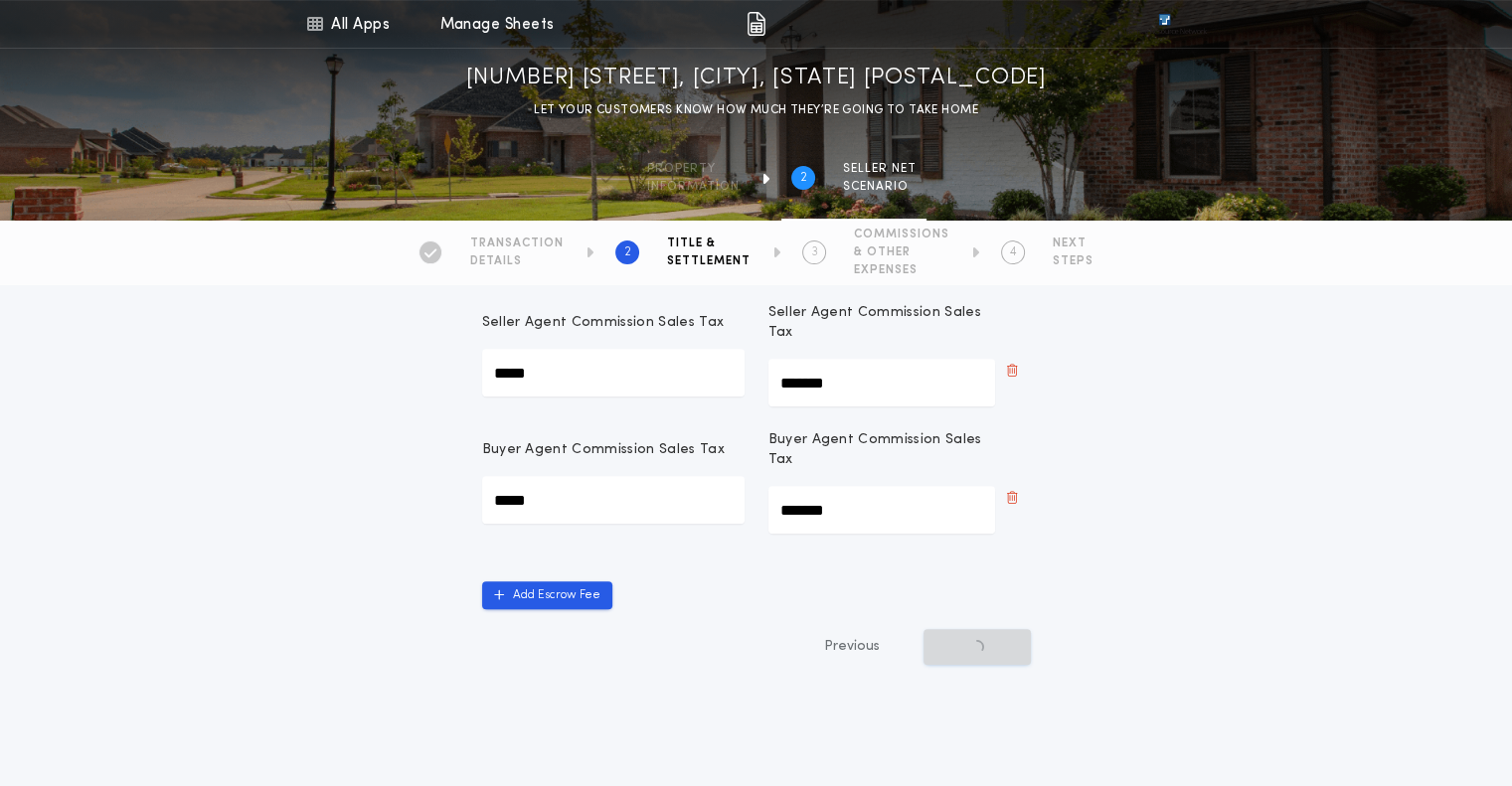 scroll, scrollTop: 0, scrollLeft: 0, axis: both 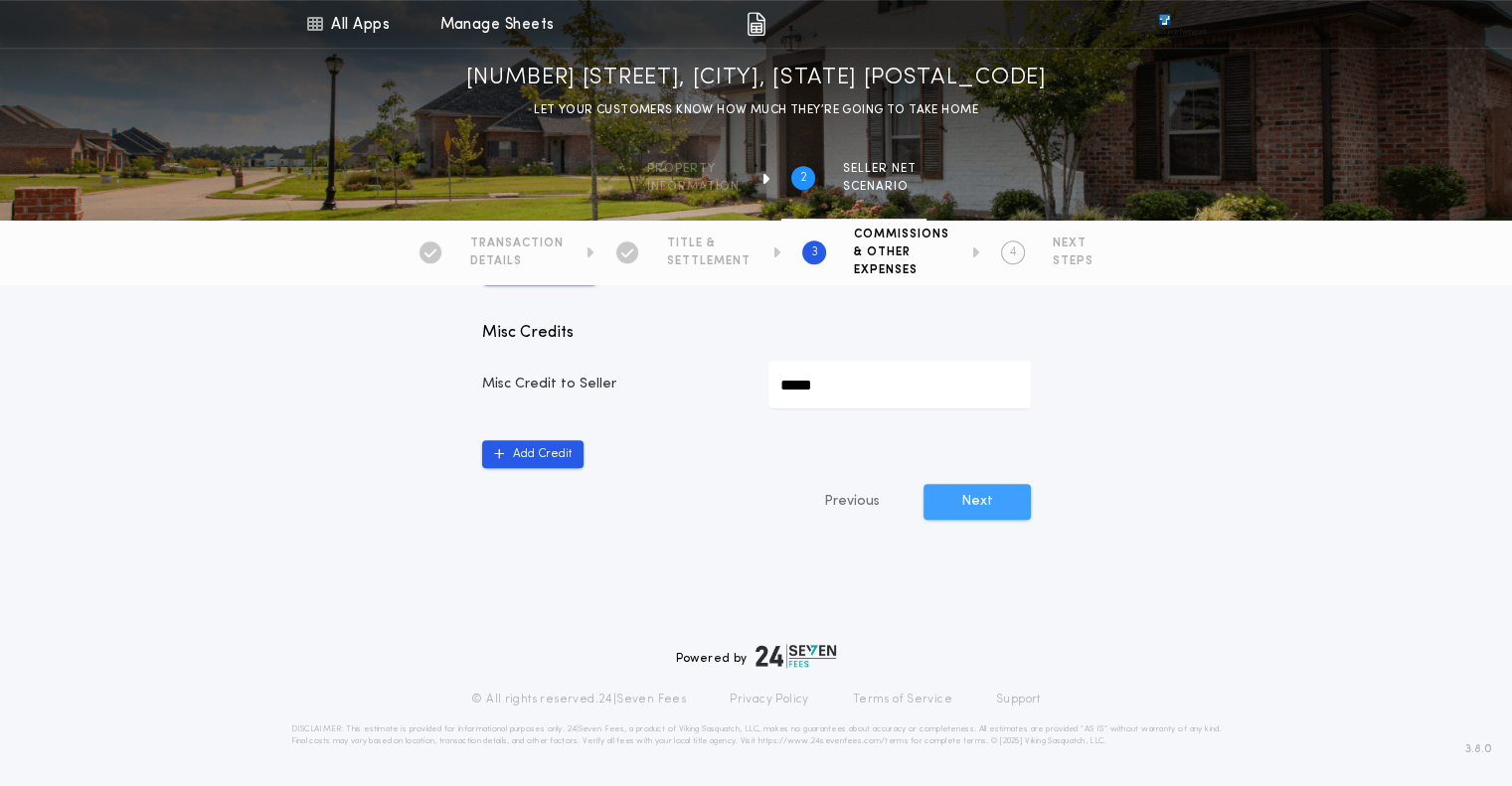 click on "Next" at bounding box center [977, 502] 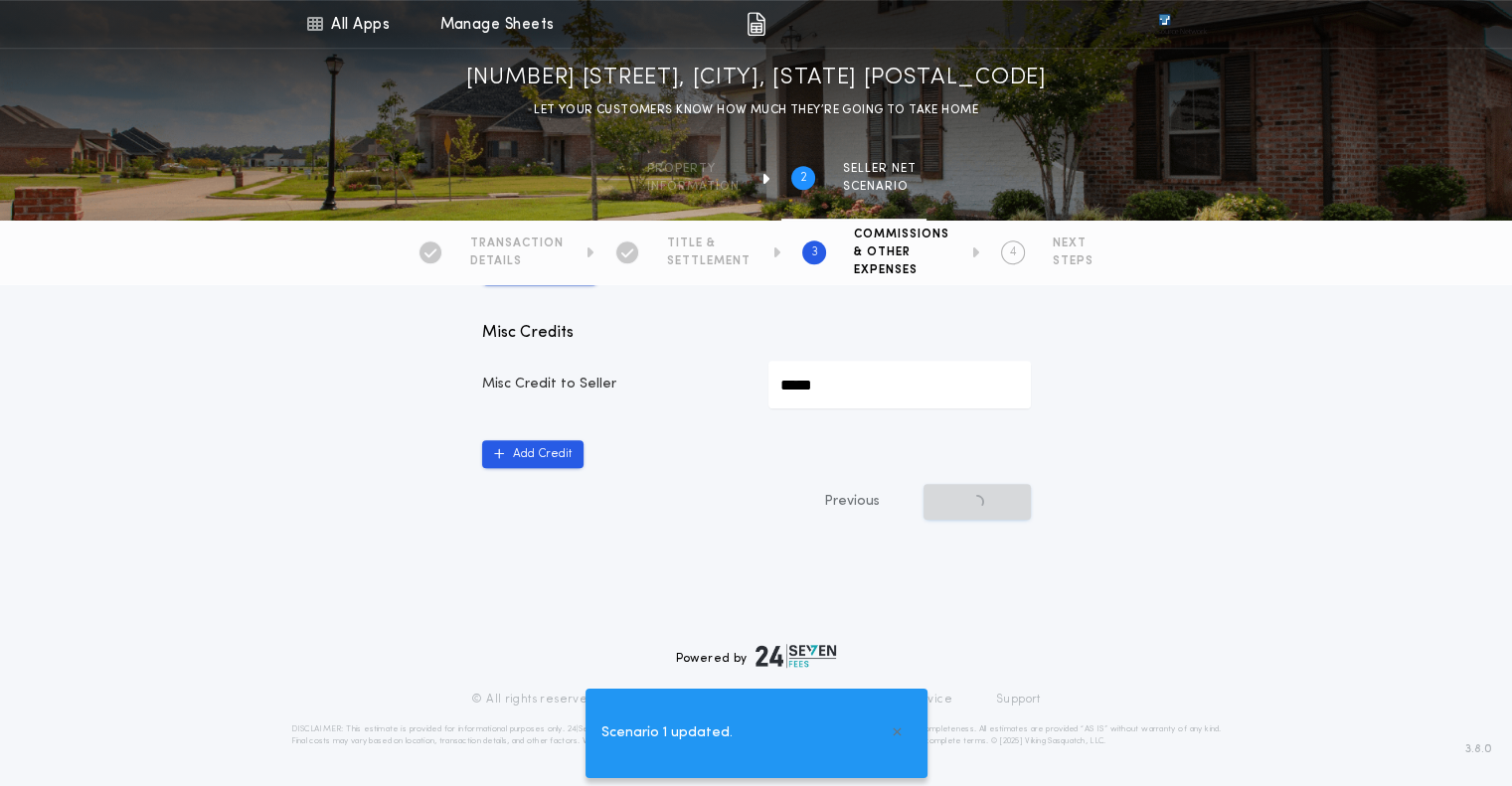 scroll, scrollTop: 0, scrollLeft: 0, axis: both 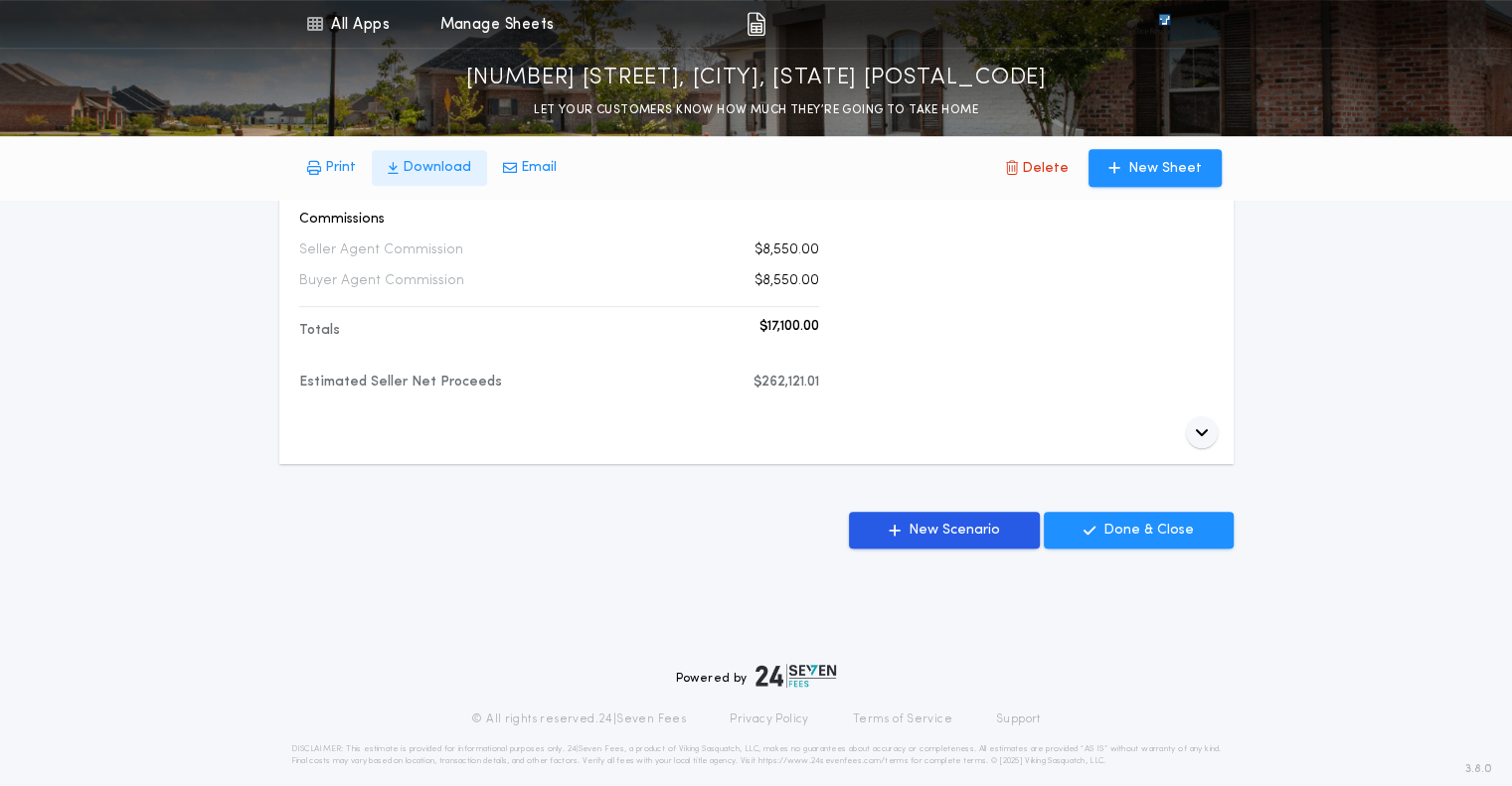 click on "Download" at bounding box center [436, 168] 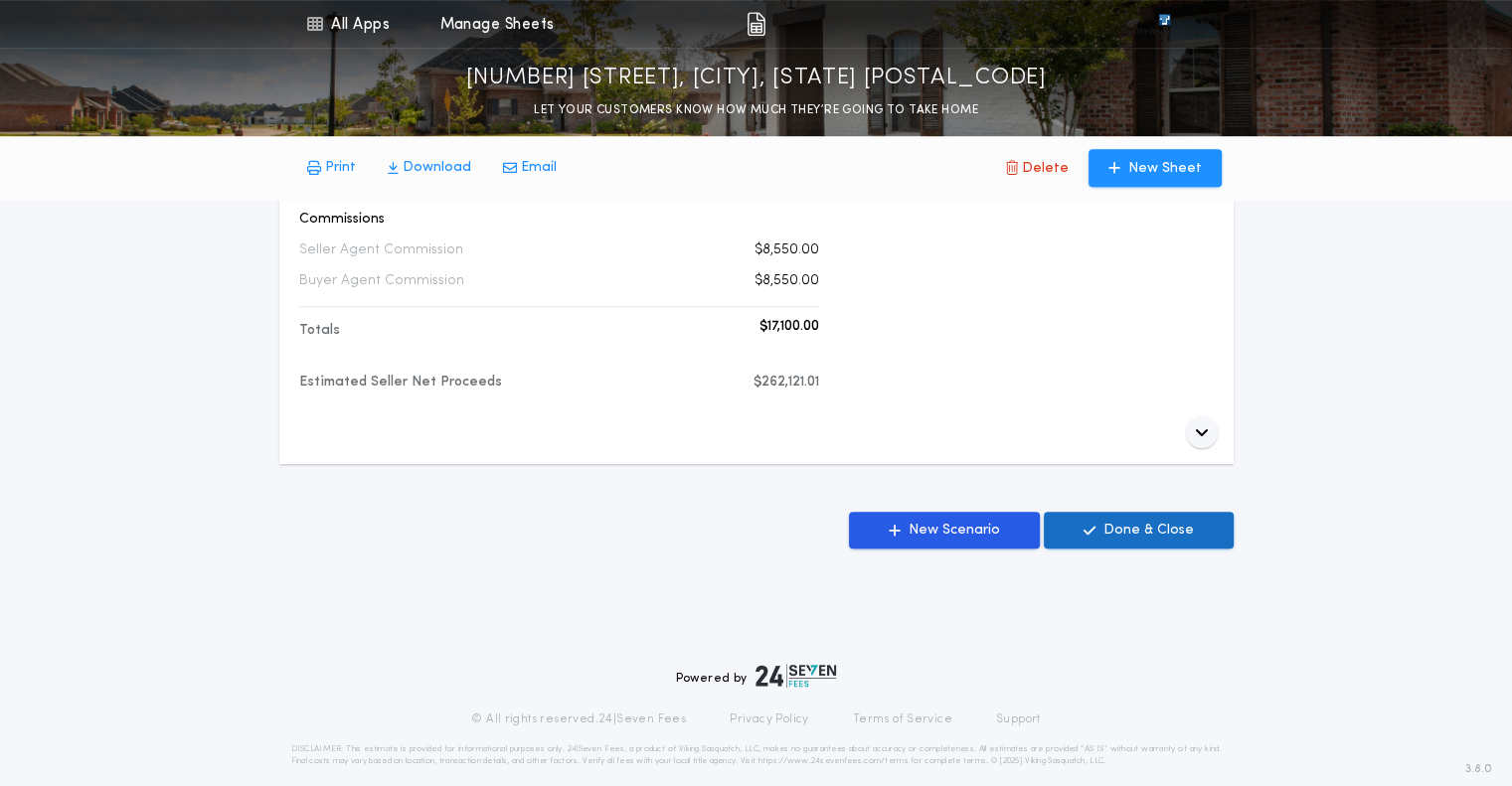 click on "Done & Close" at bounding box center (1138, 530) 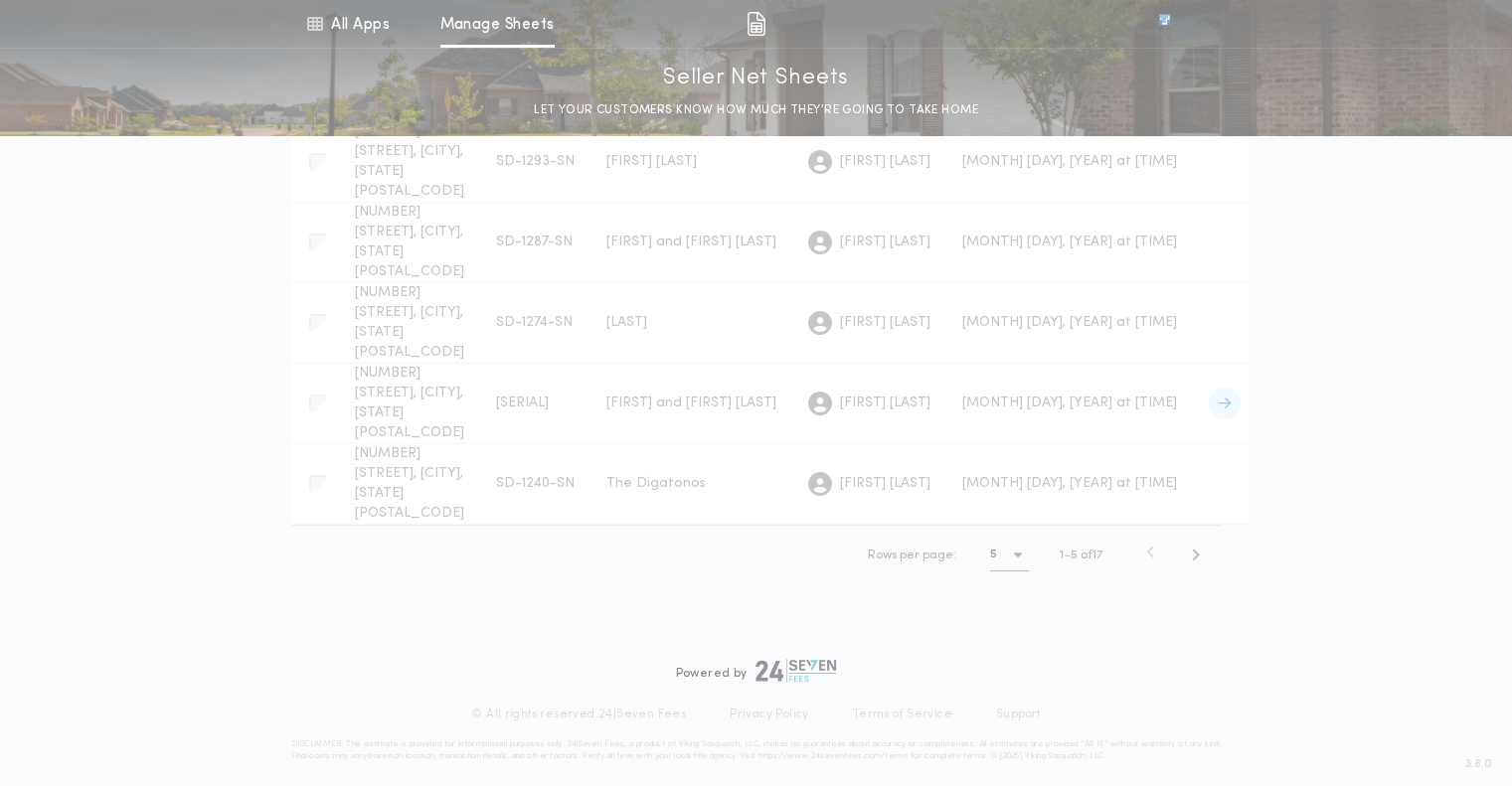 scroll, scrollTop: 0, scrollLeft: 0, axis: both 